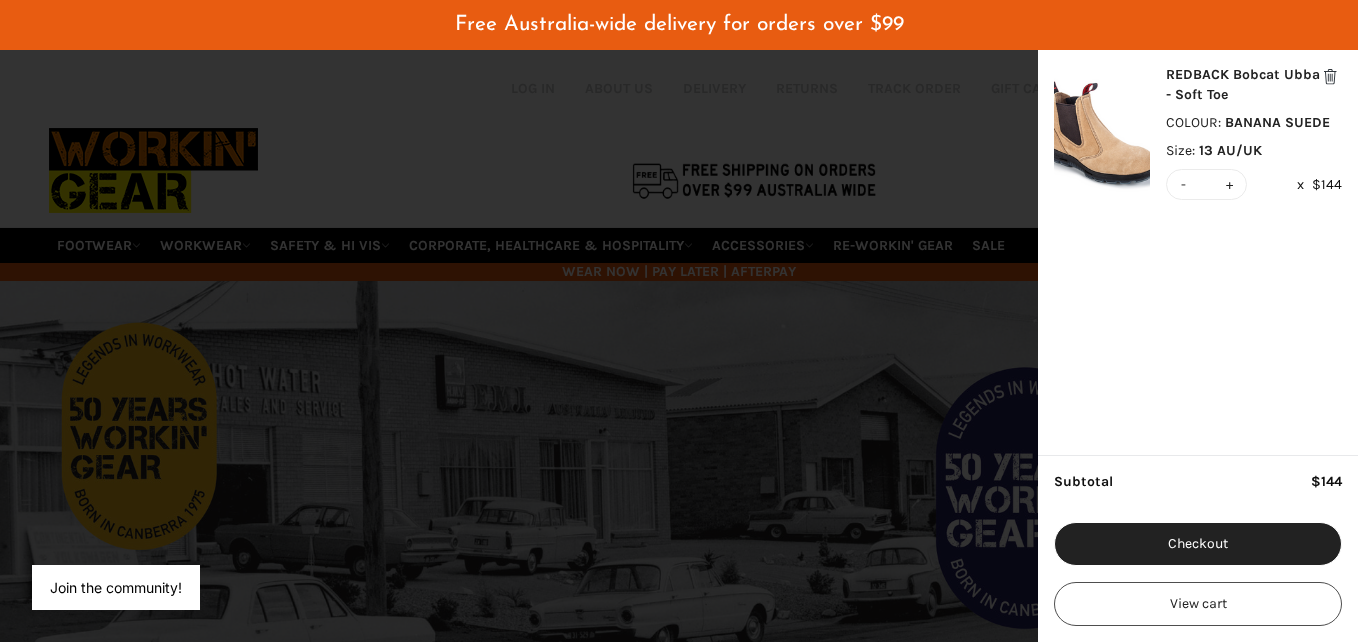 scroll, scrollTop: 0, scrollLeft: 0, axis: both 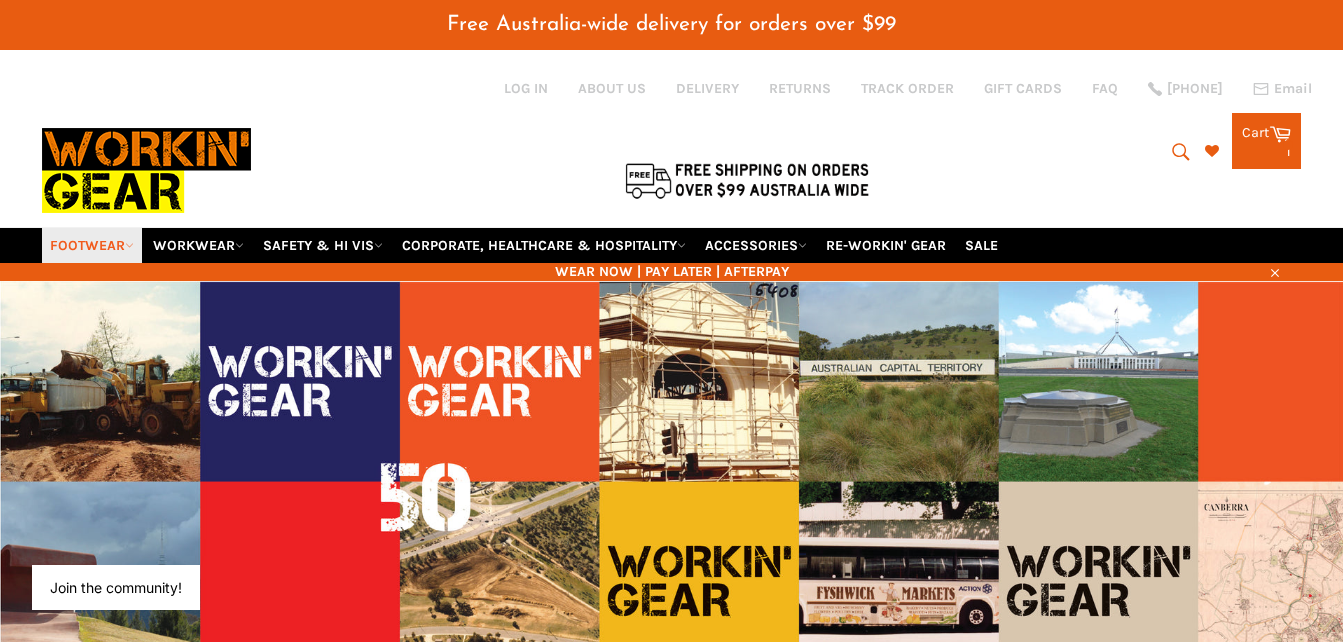 click on "FOOTWEAR" at bounding box center (92, 245) 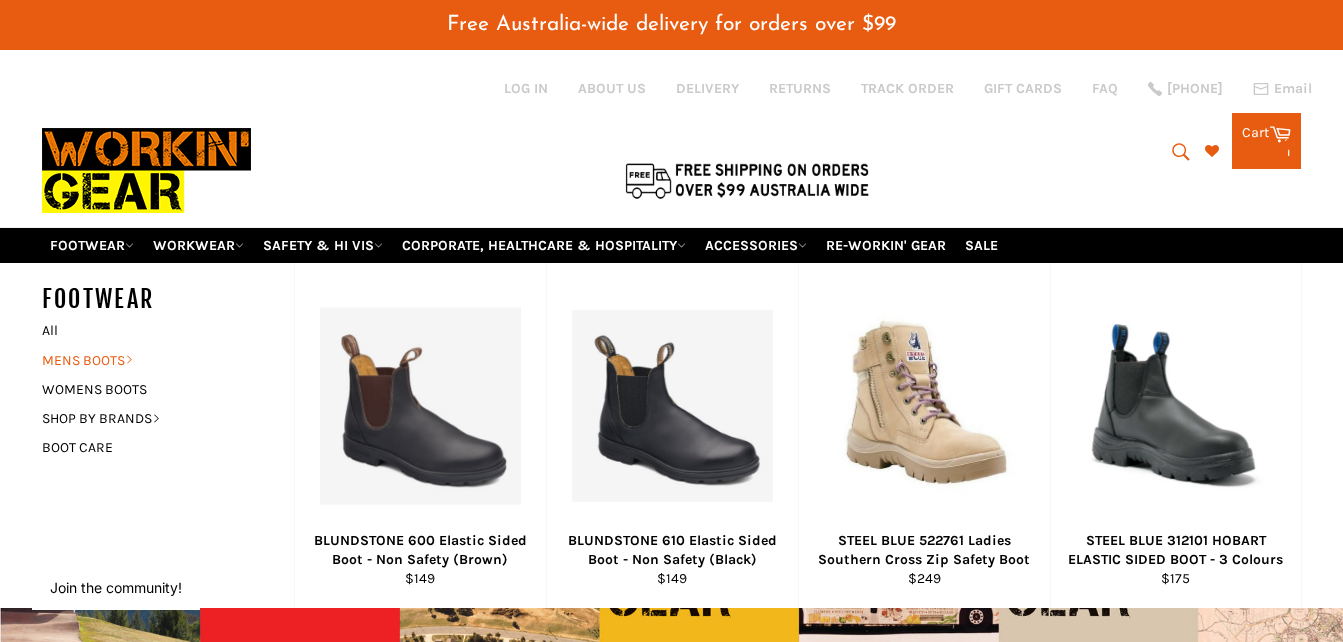 click on "MENS BOOTS" at bounding box center (153, 360) 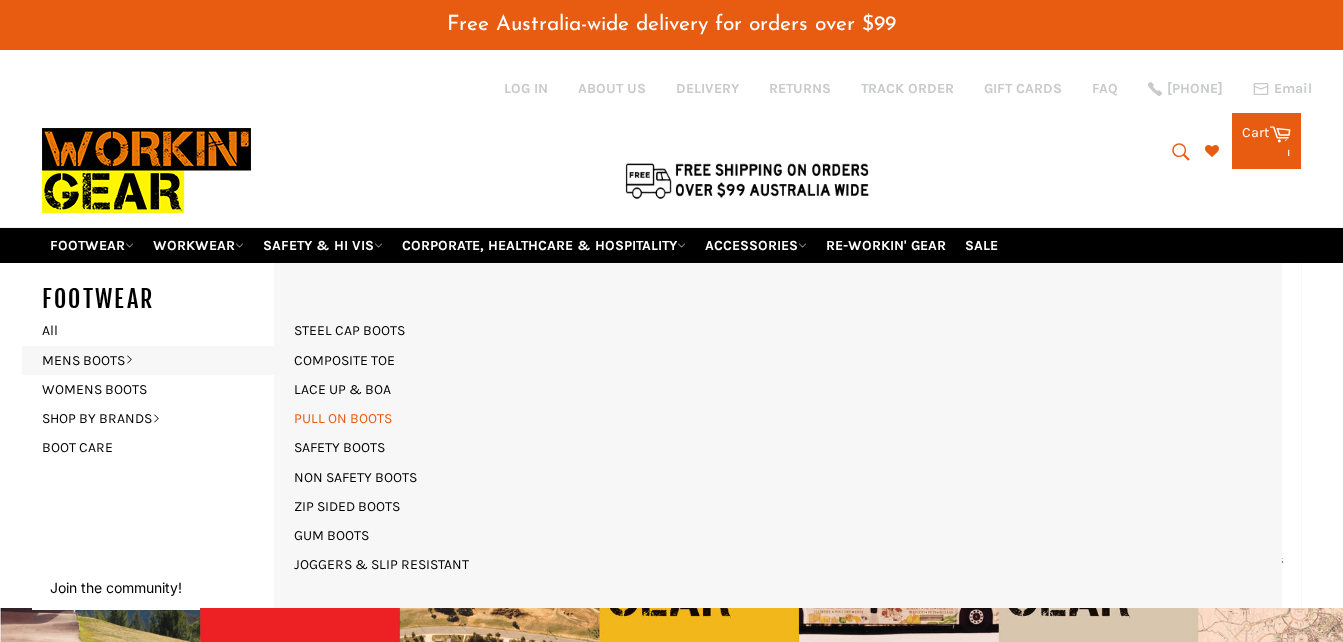 click on "PULL ON BOOTS" at bounding box center (343, 418) 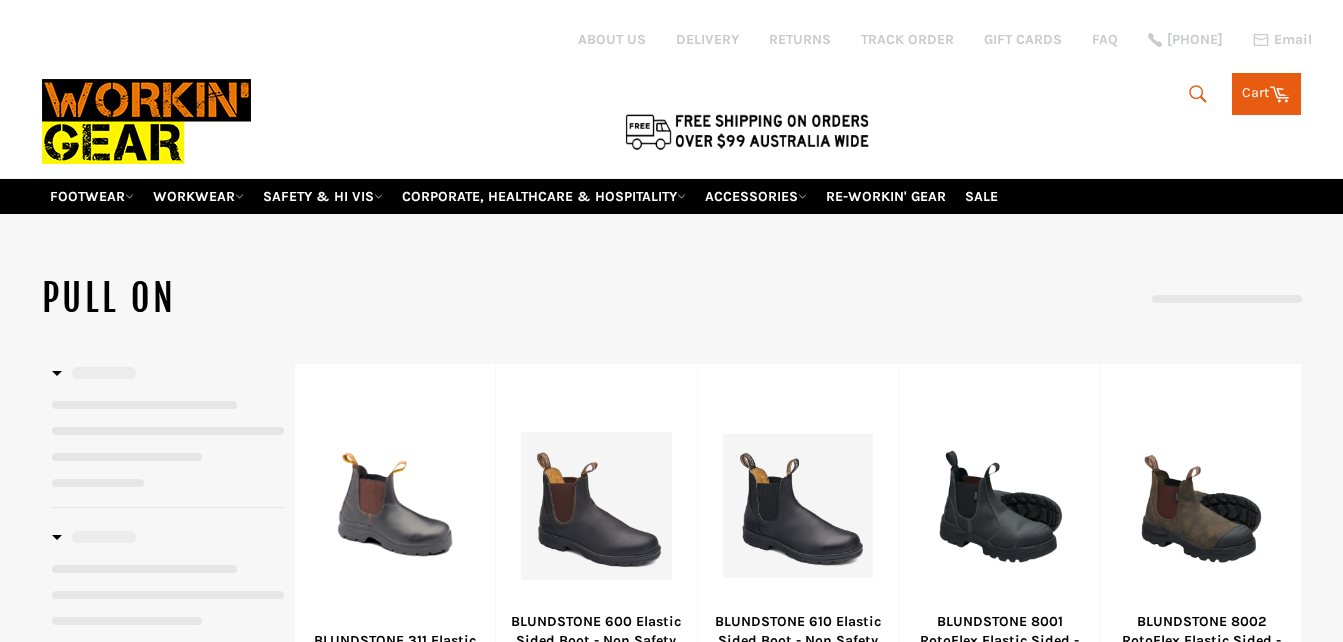 scroll, scrollTop: 0, scrollLeft: 0, axis: both 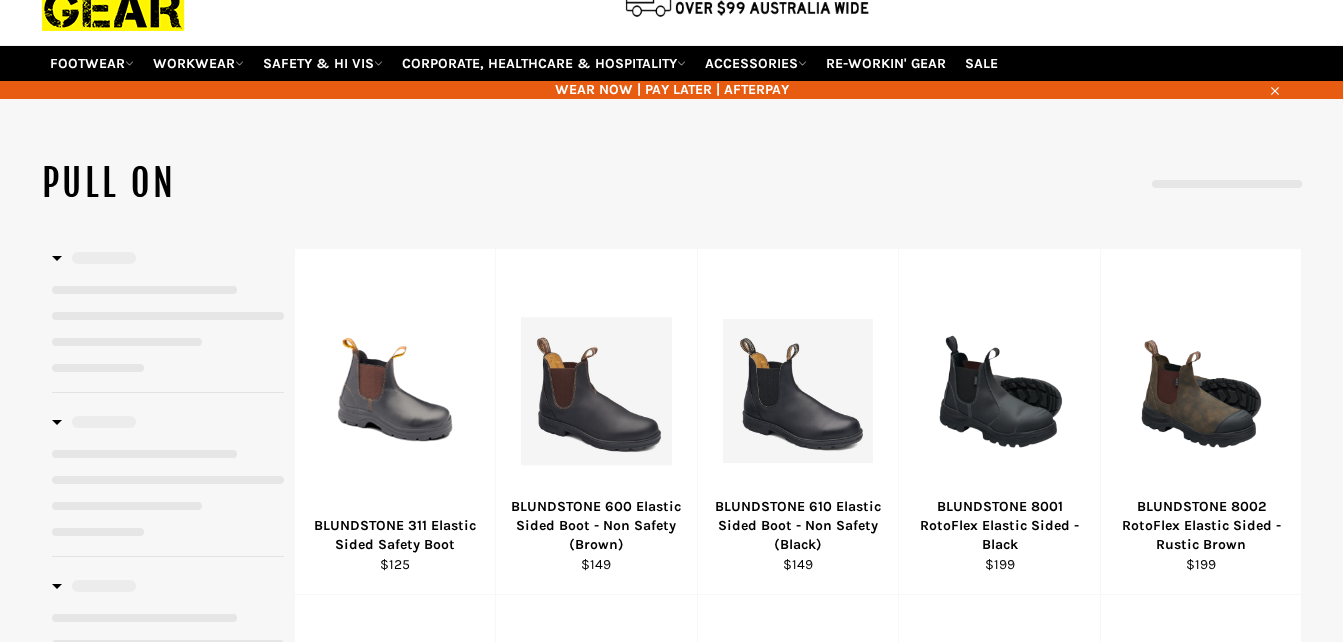 select on "**********" 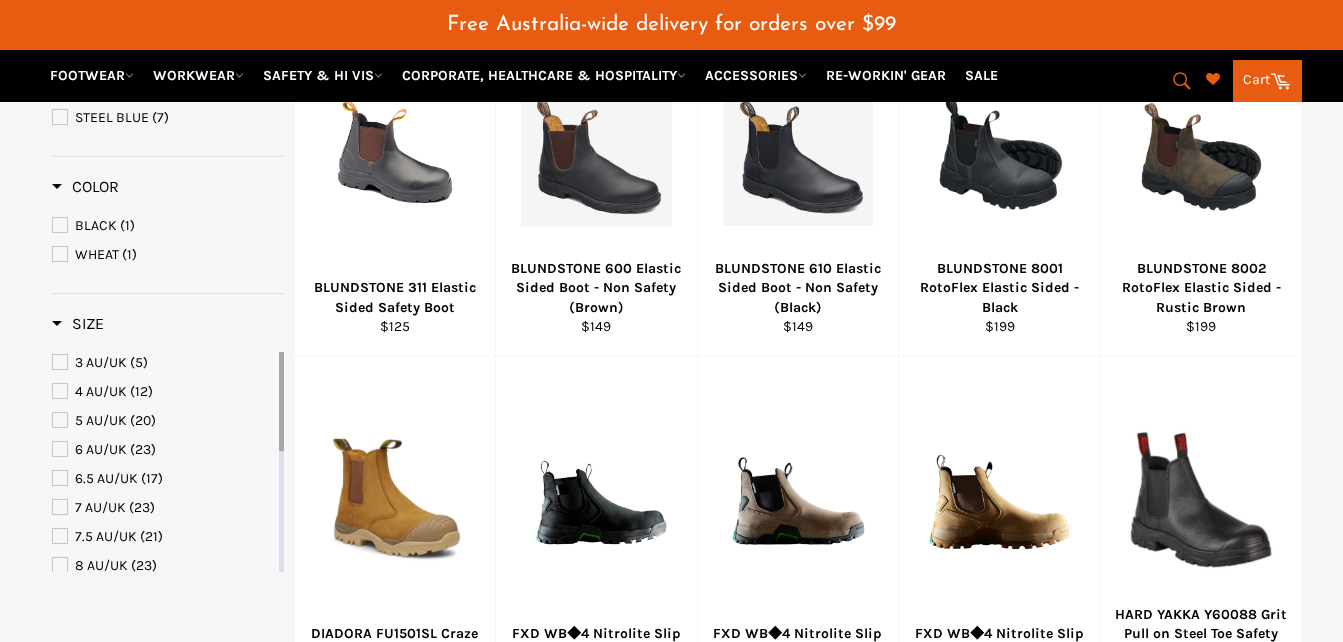 scroll, scrollTop: 569, scrollLeft: 0, axis: vertical 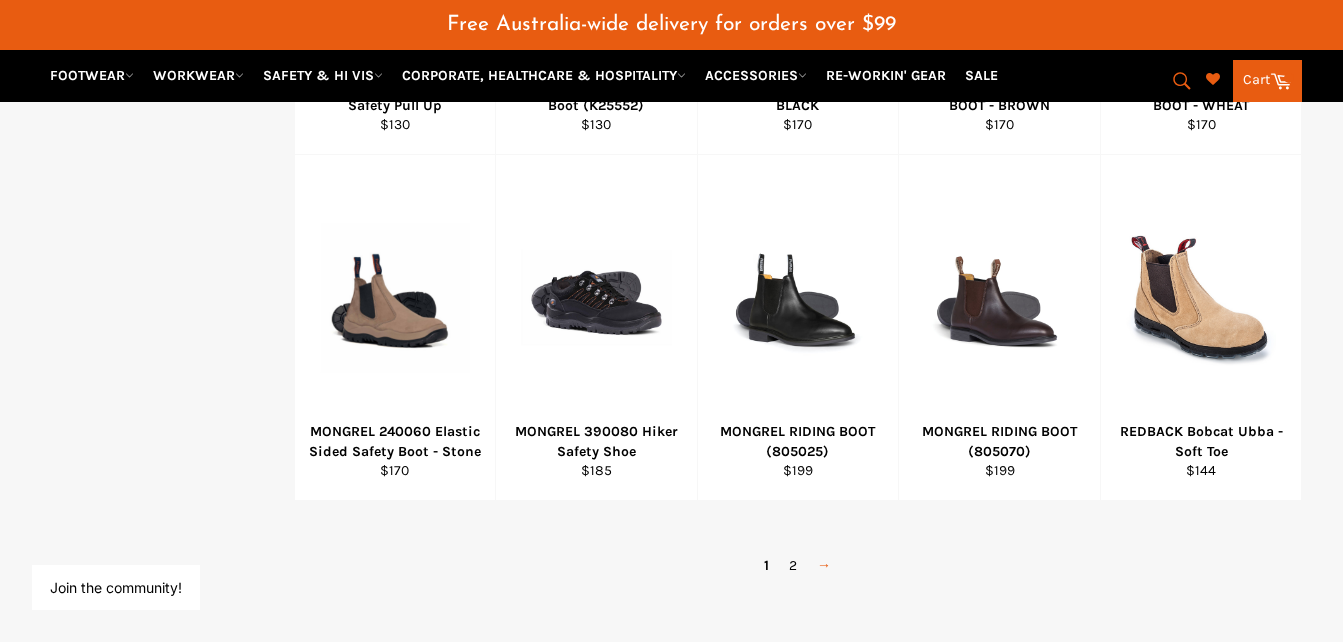 click on "→" at bounding box center [824, 565] 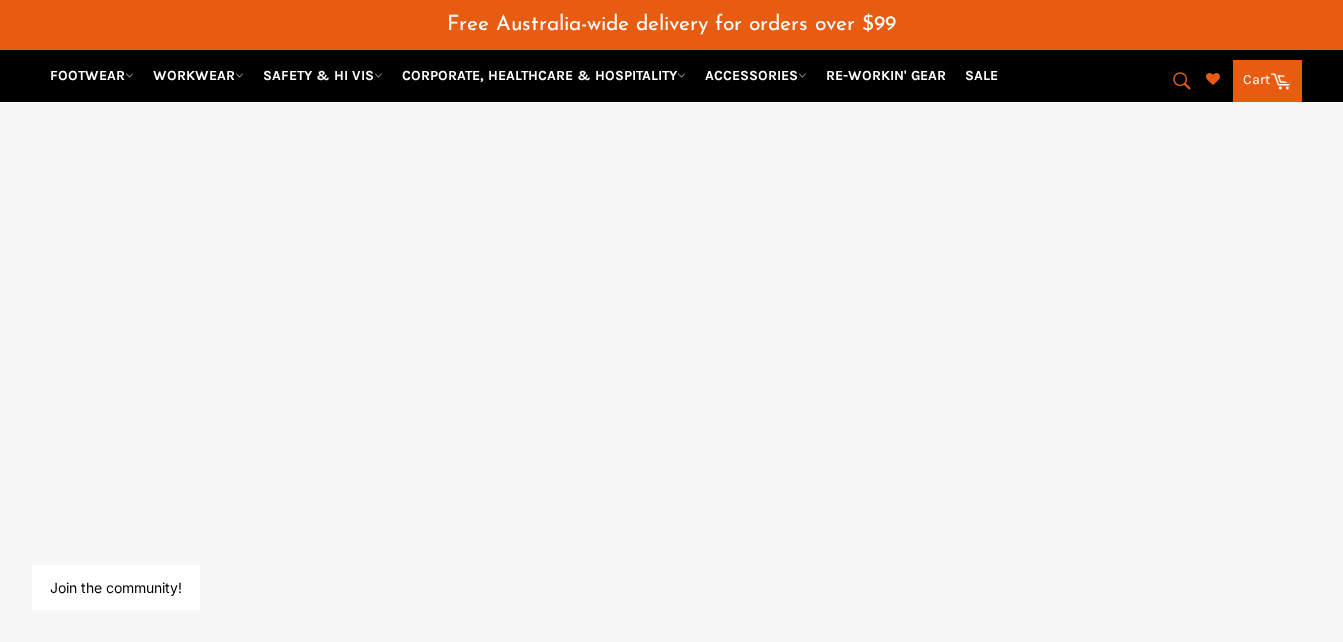 select on "**********" 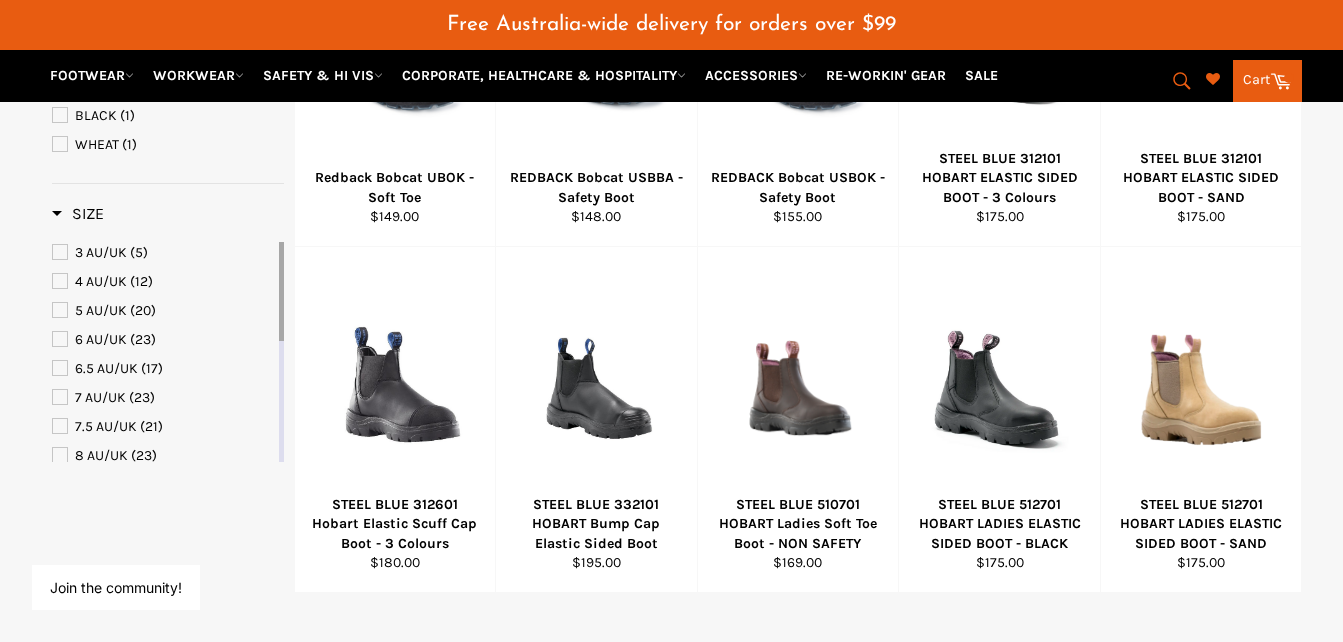 scroll, scrollTop: 383, scrollLeft: 0, axis: vertical 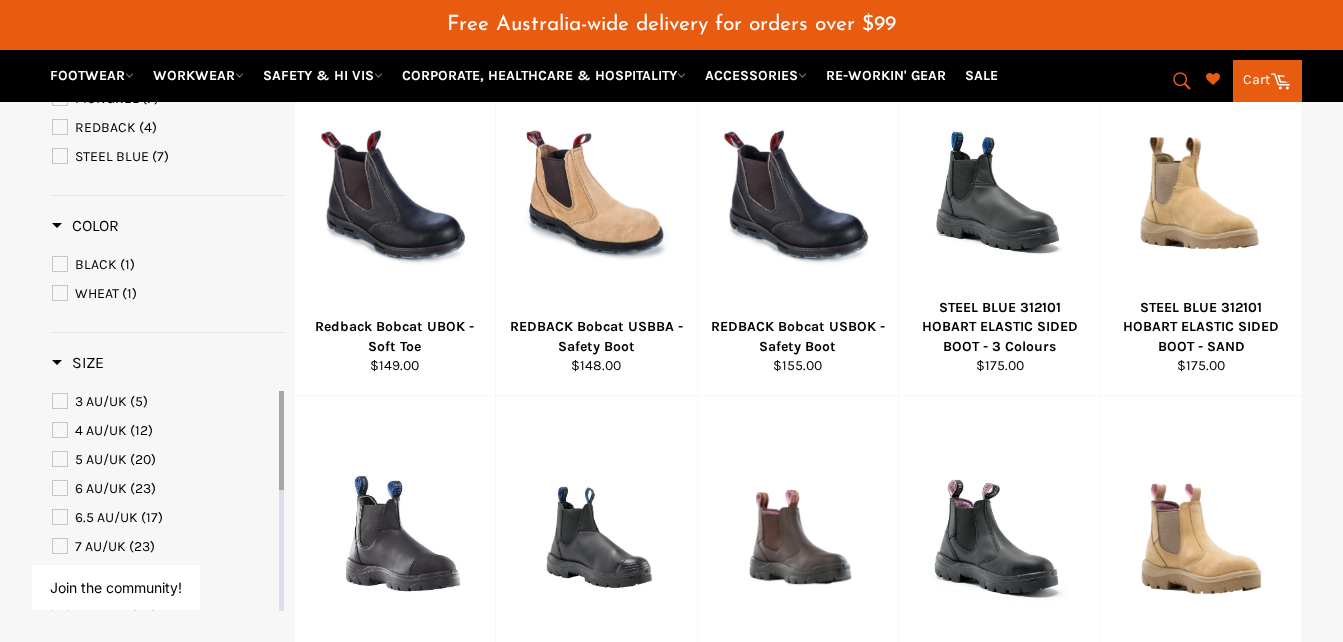 click 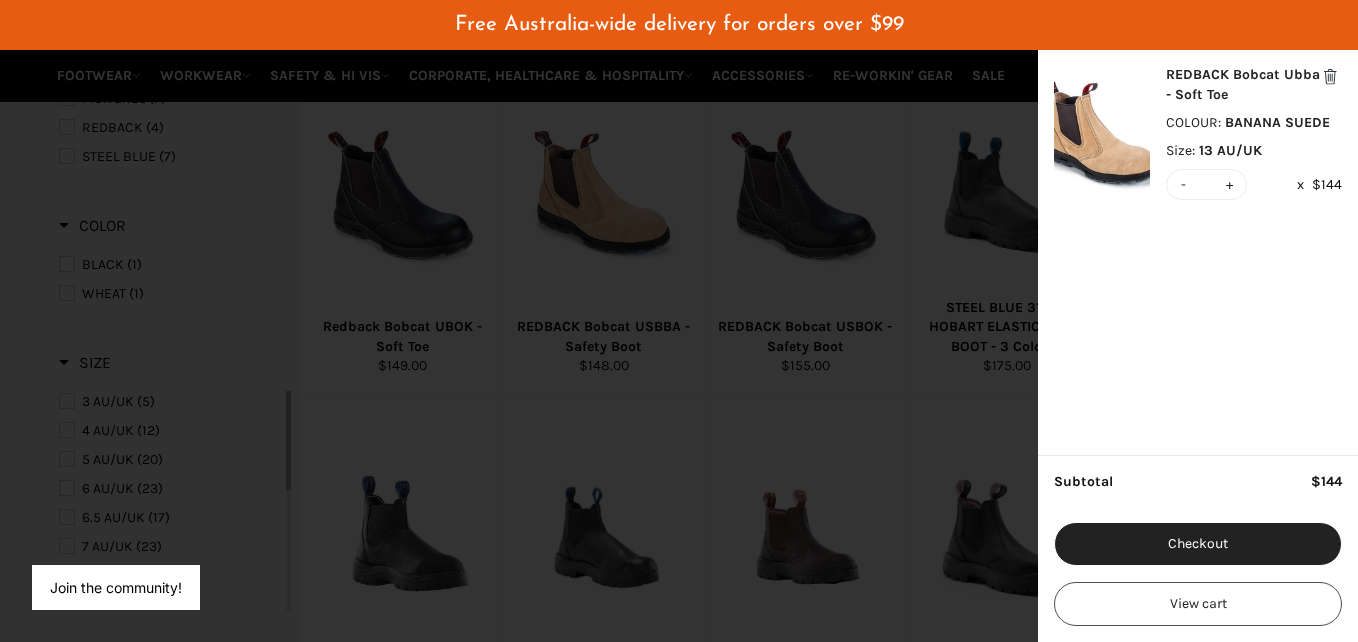 click at bounding box center [1330, 77] 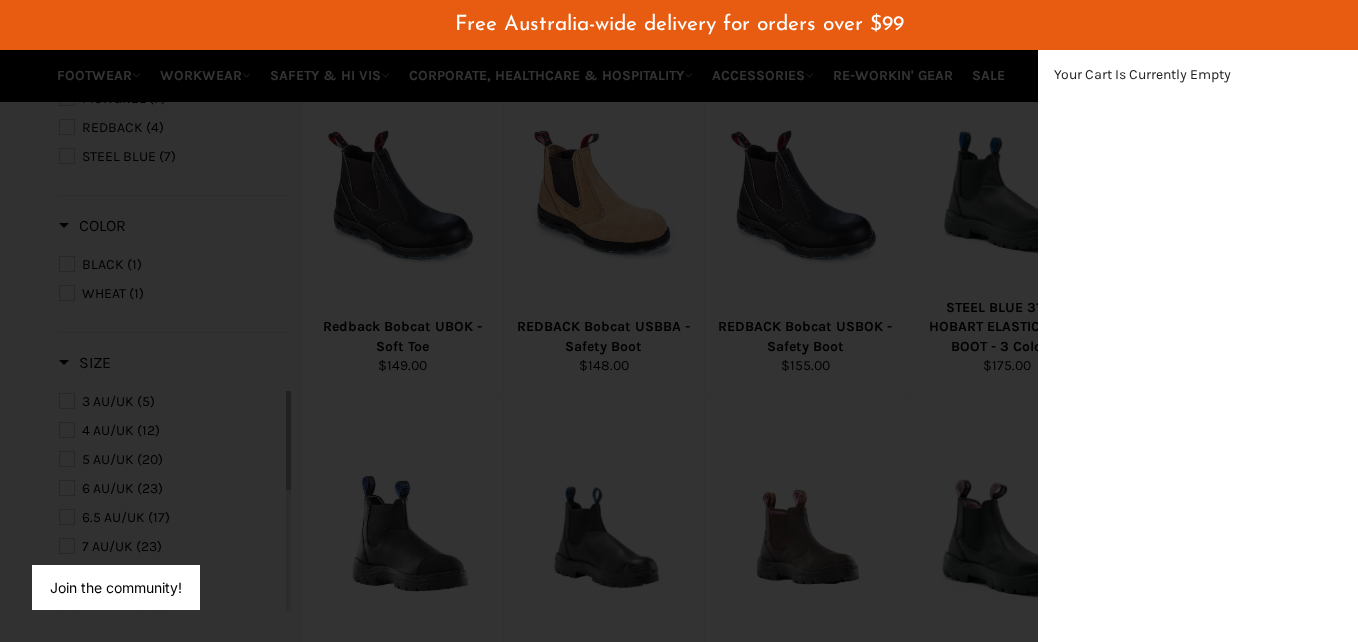 click at bounding box center [679, 321] 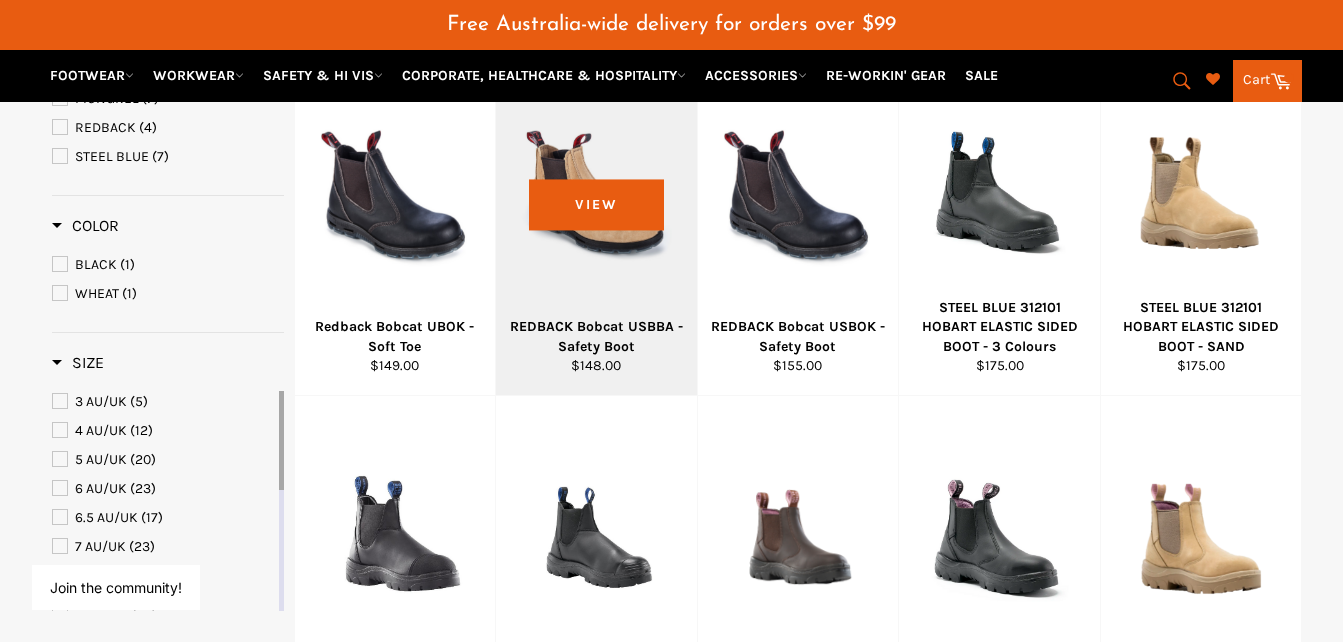 click at bounding box center [596, 192] 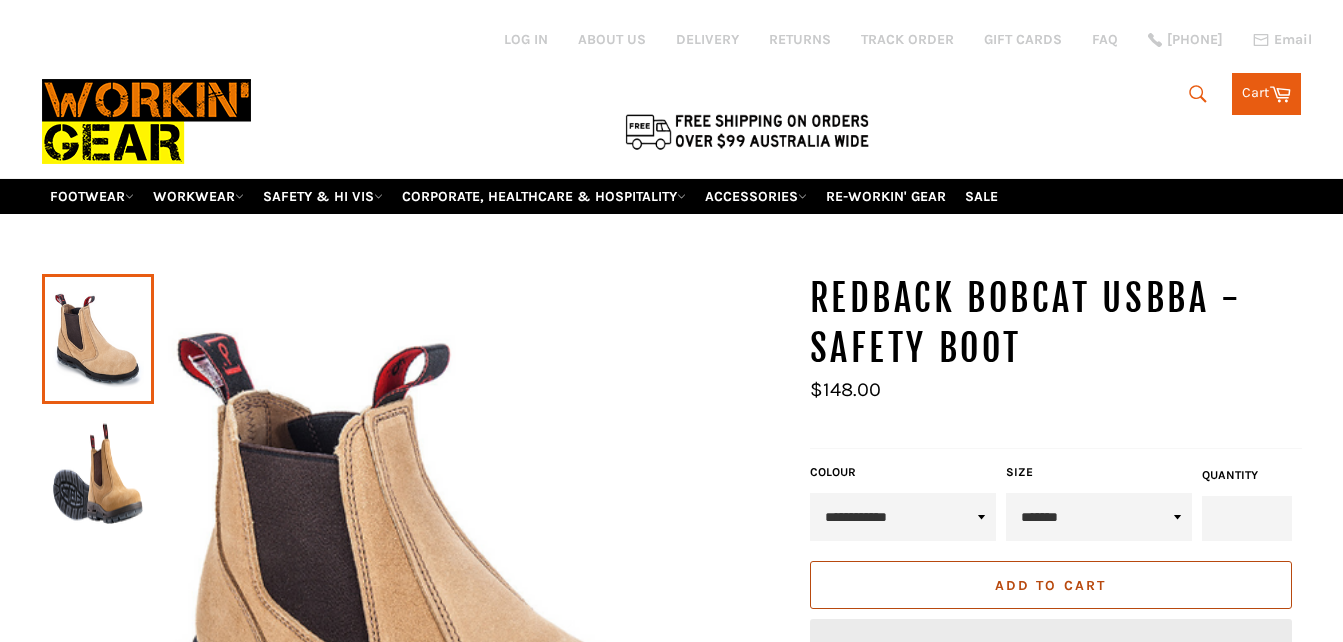 scroll, scrollTop: 0, scrollLeft: 0, axis: both 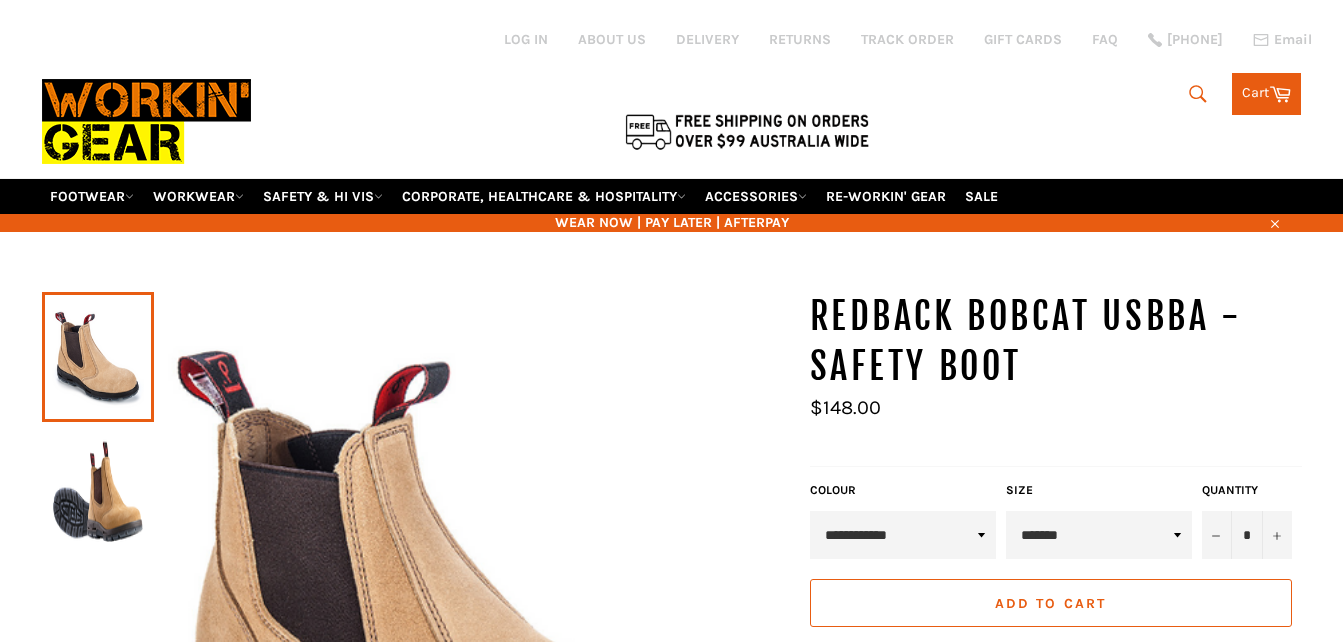 click on "**********" at bounding box center [1099, 521] 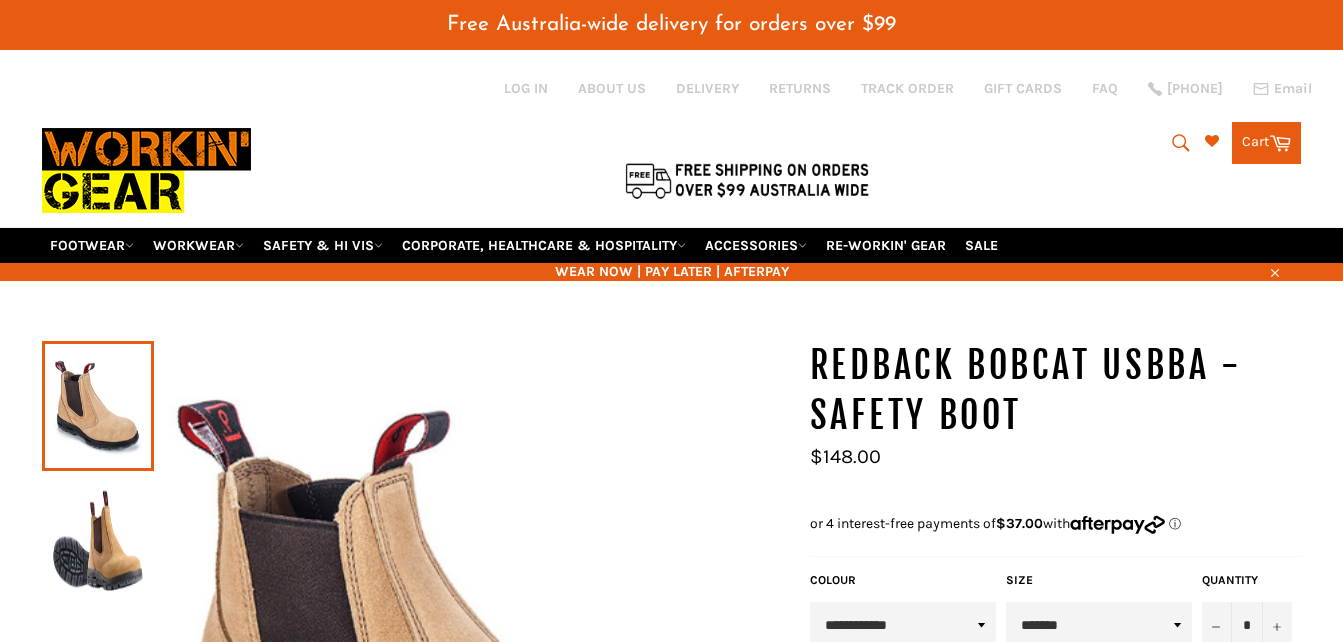 select on "********" 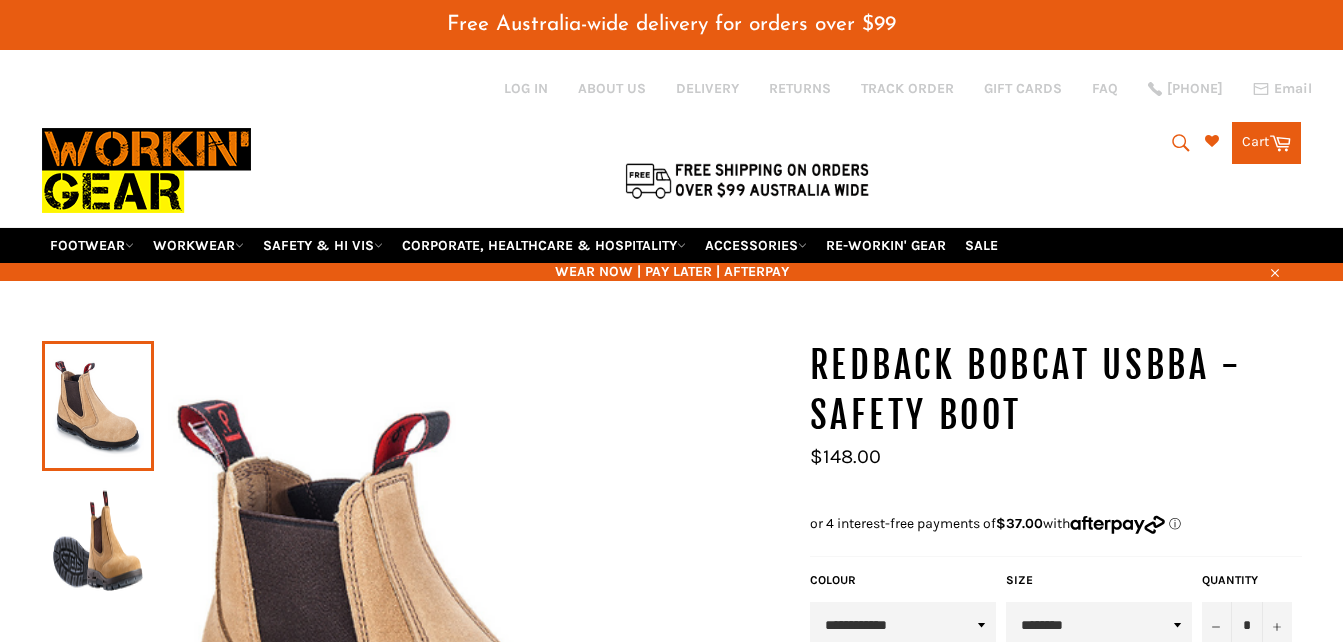 click on "**********" at bounding box center (1099, 626) 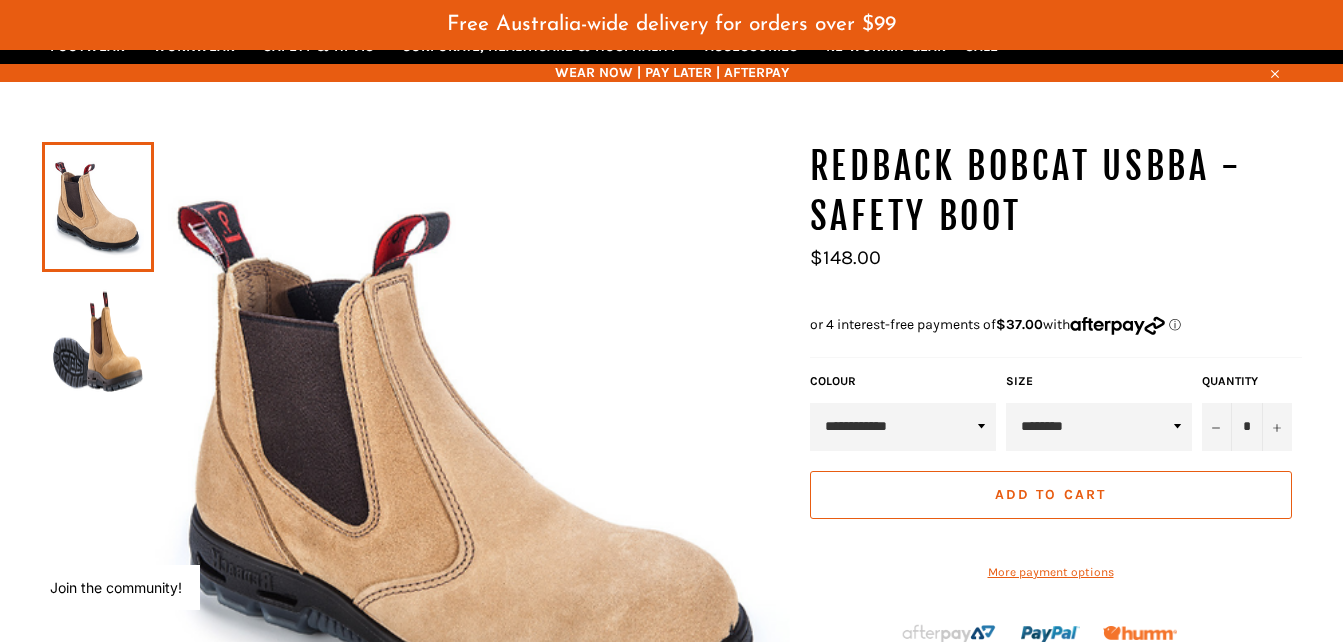 scroll, scrollTop: 200, scrollLeft: 0, axis: vertical 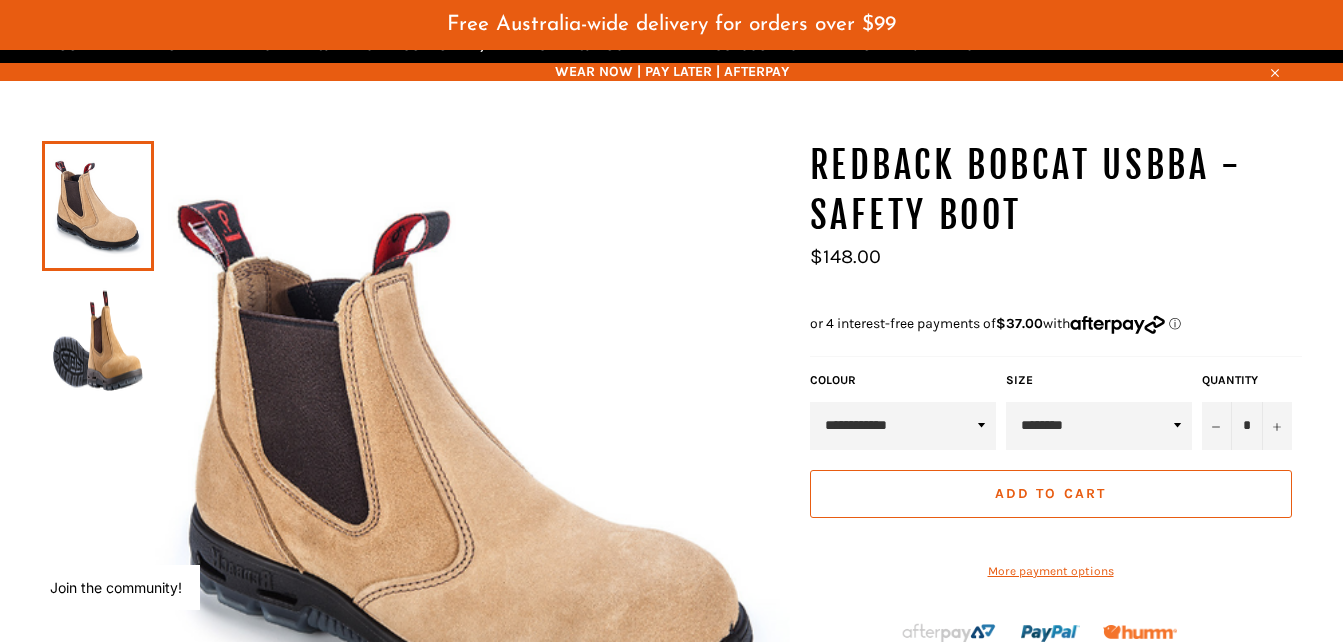 click on "REDBACK Bobcat USBBA - Safety Boot
Sale
Regular price" at bounding box center (671, 737) 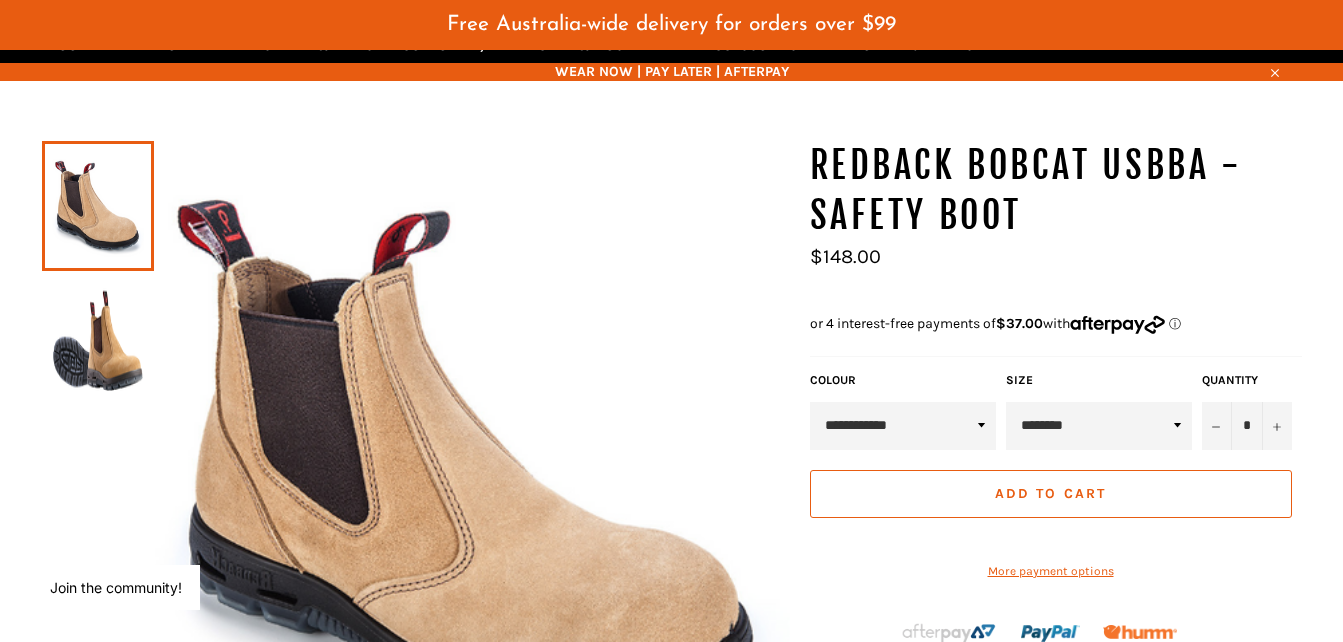 click on "Add to Cart" at bounding box center (1050, 493) 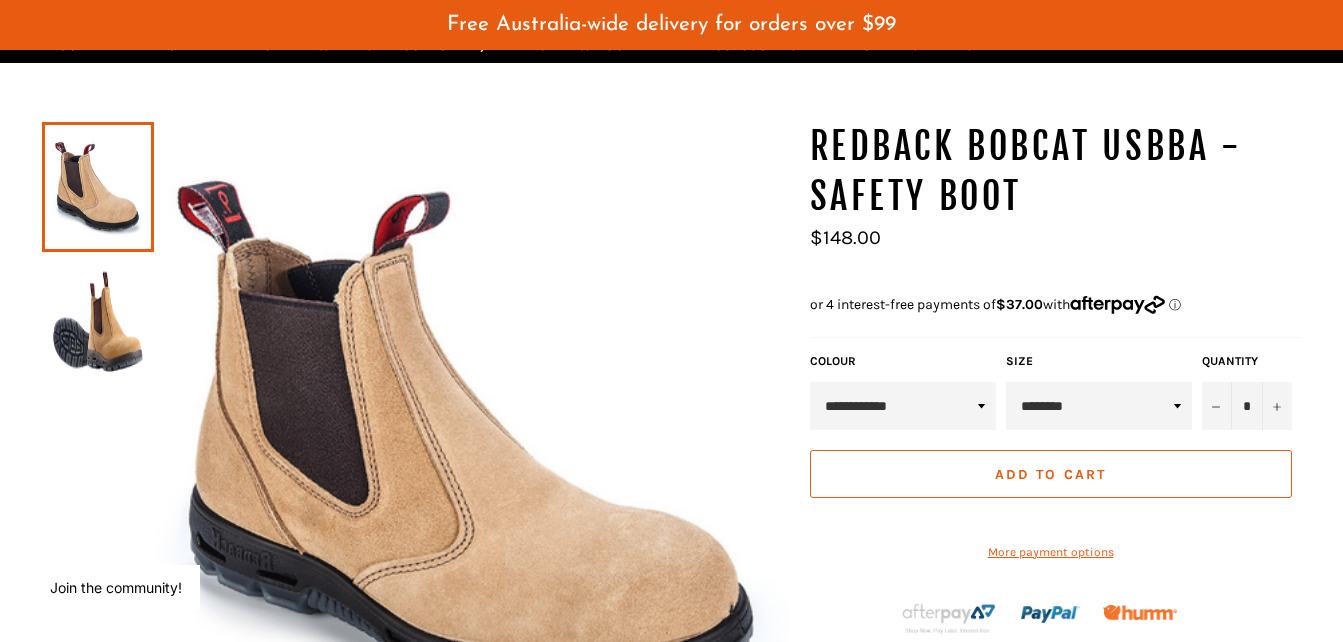 scroll, scrollTop: 0, scrollLeft: 0, axis: both 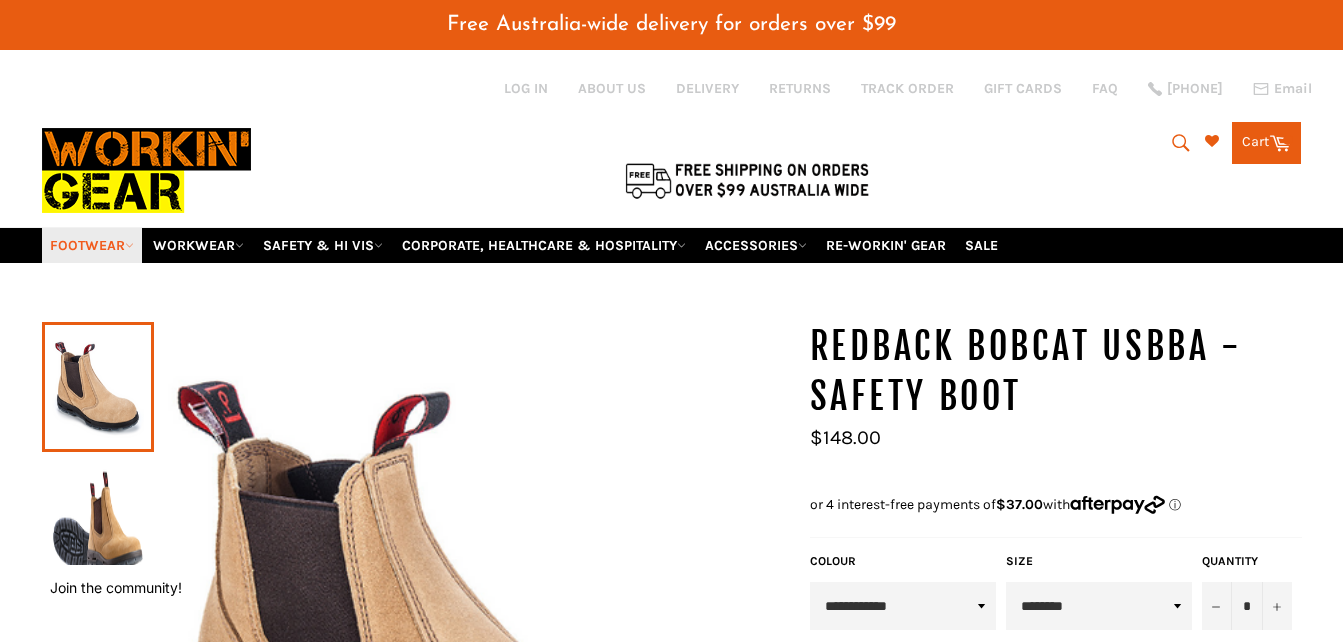 click on "FOOTWEAR" at bounding box center [92, 245] 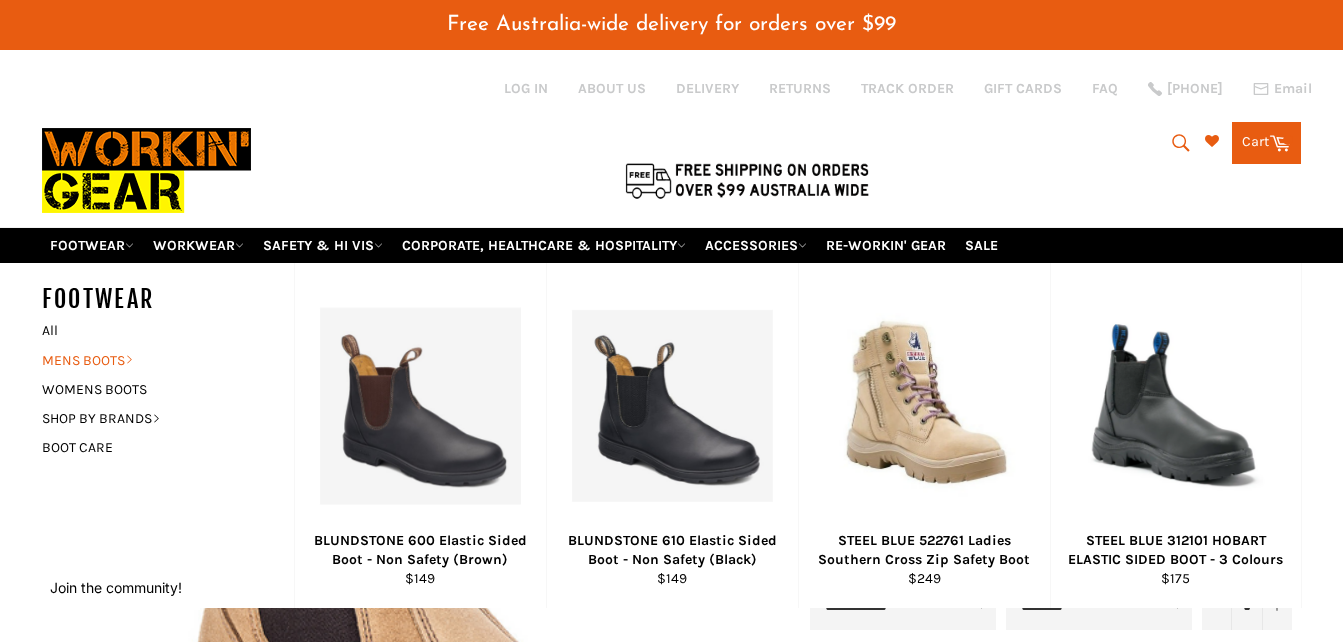 click on "MENS BOOTS" at bounding box center [153, 360] 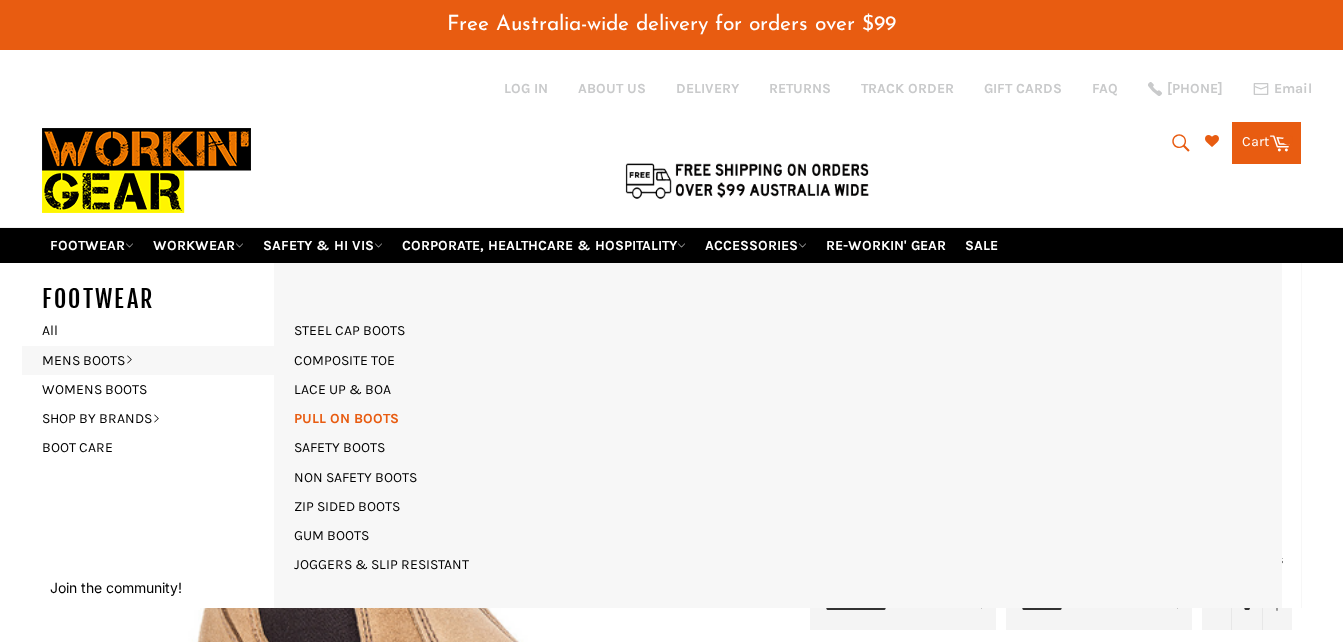 click on "PULL ON BOOTS" at bounding box center [346, 418] 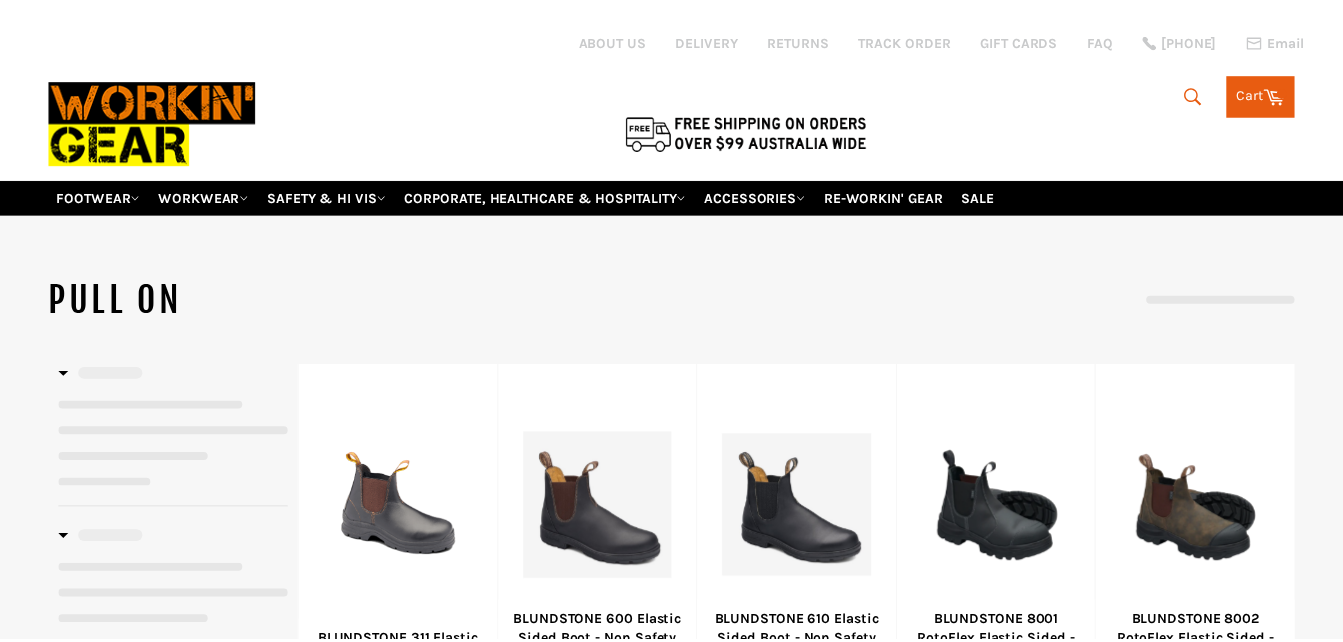 scroll, scrollTop: 0, scrollLeft: 0, axis: both 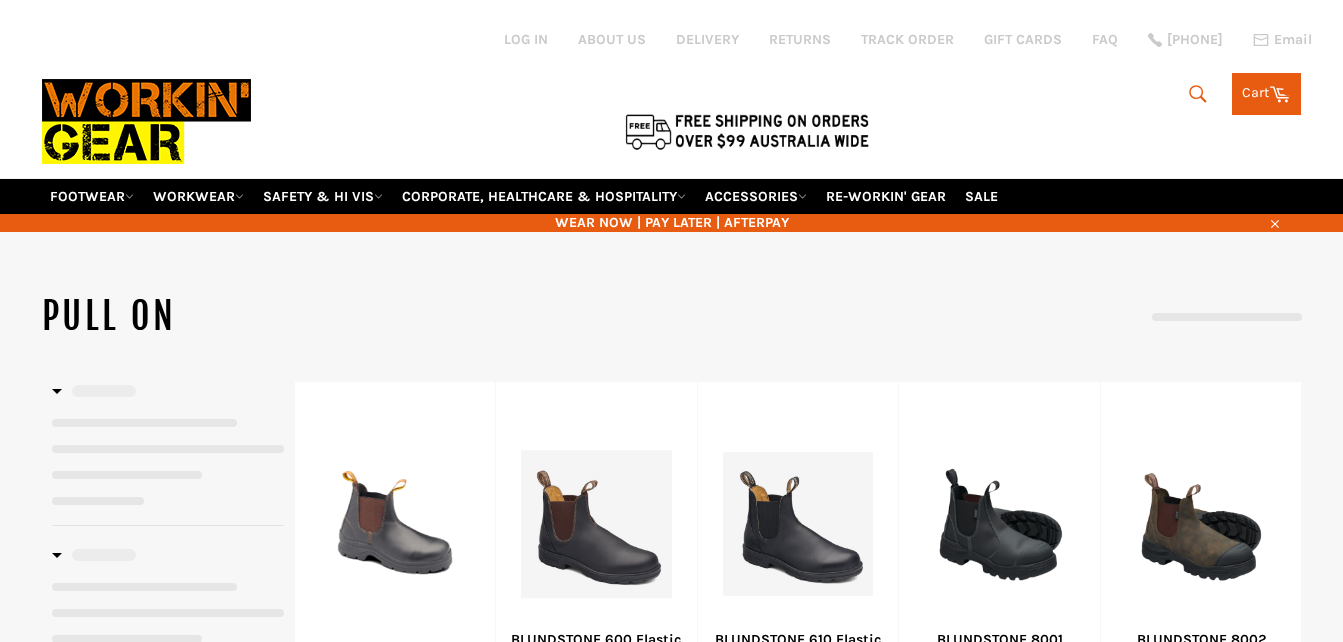 select on "**********" 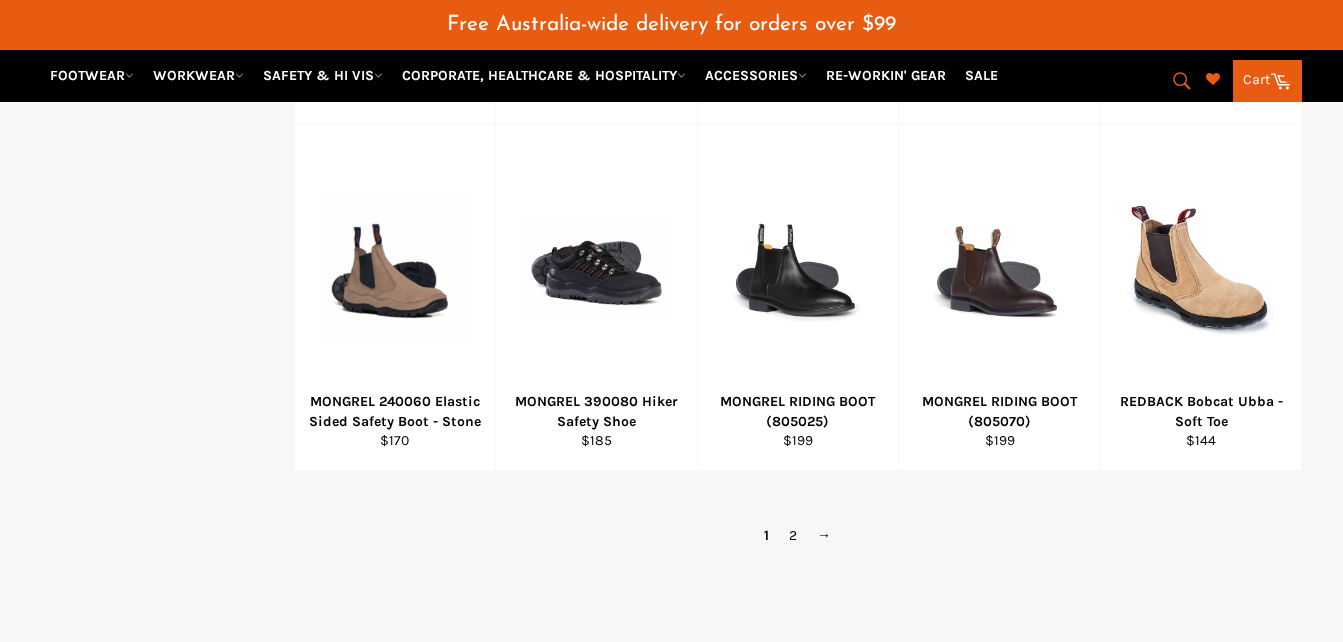 scroll, scrollTop: 1342, scrollLeft: 0, axis: vertical 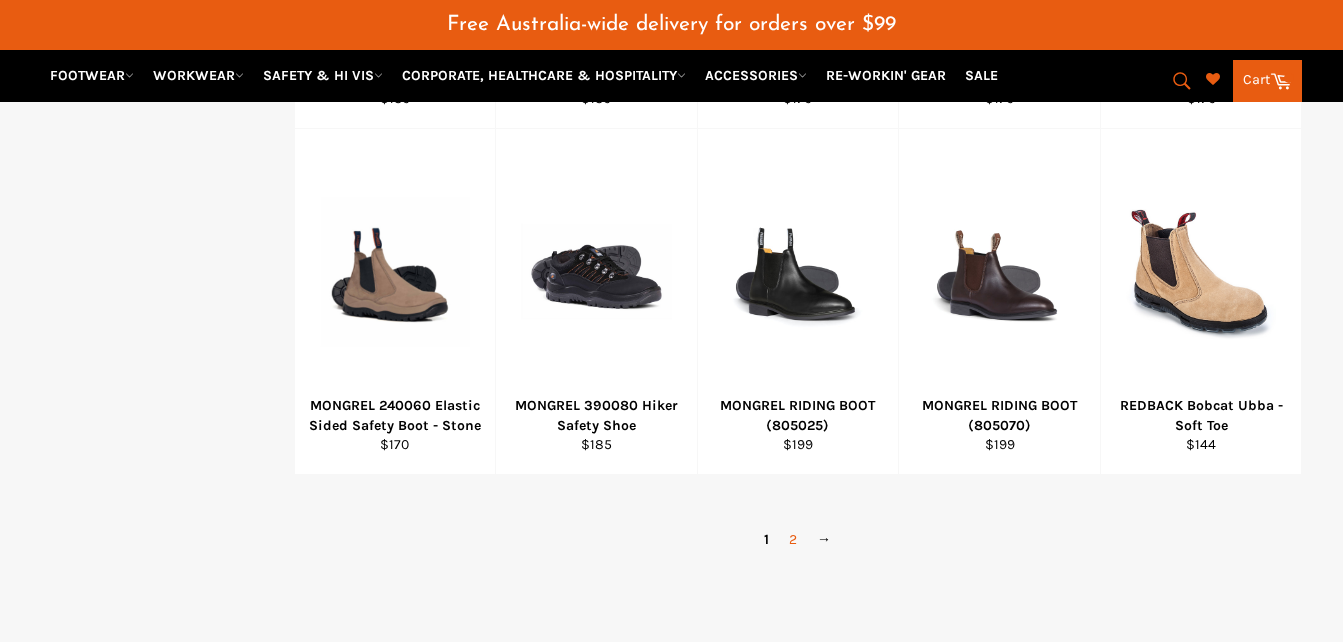 click on "2" at bounding box center (793, 539) 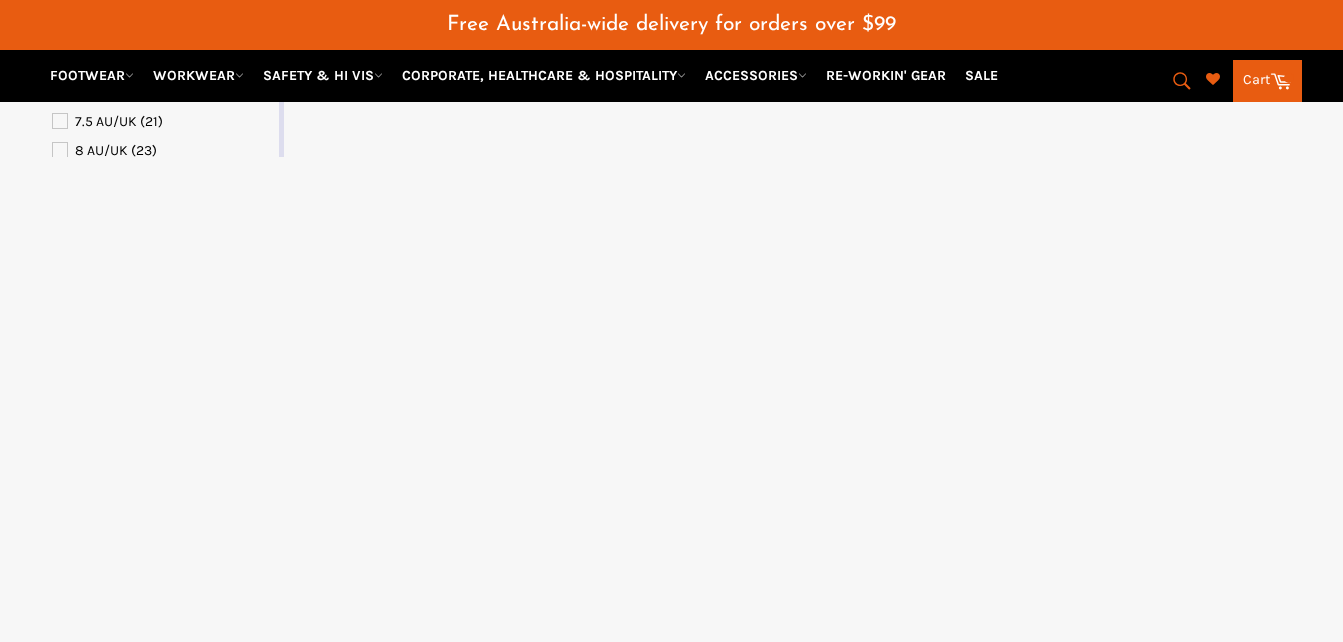 select on "**********" 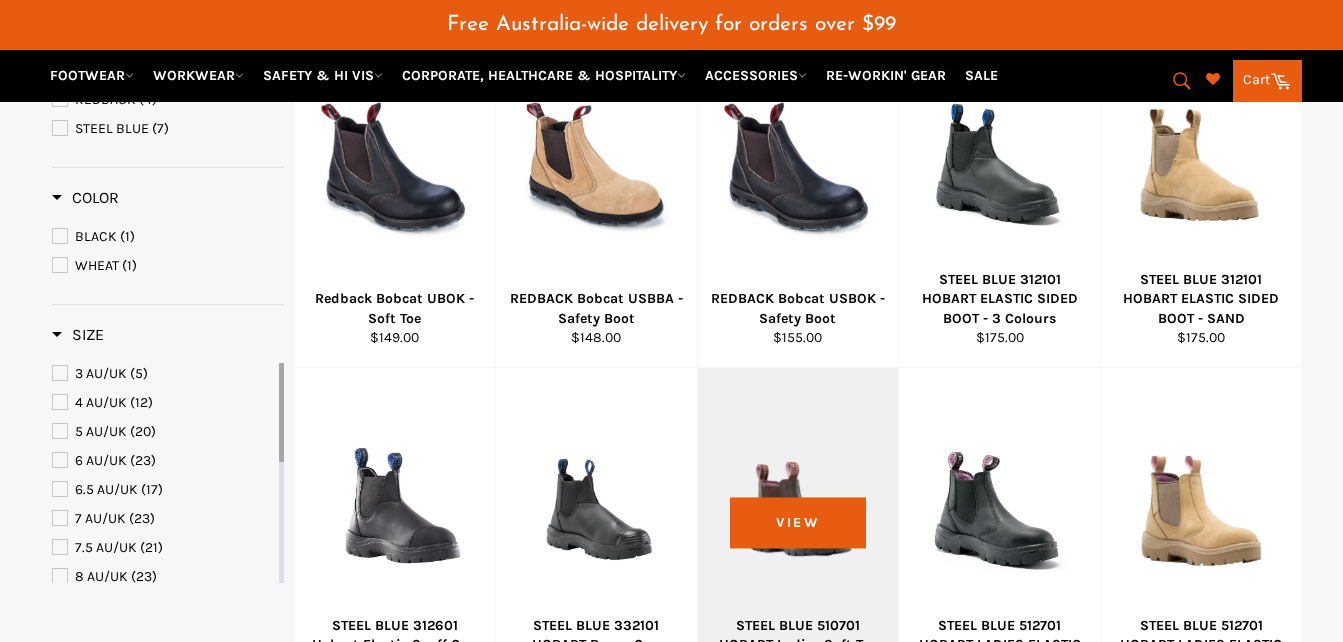 scroll, scrollTop: 383, scrollLeft: 0, axis: vertical 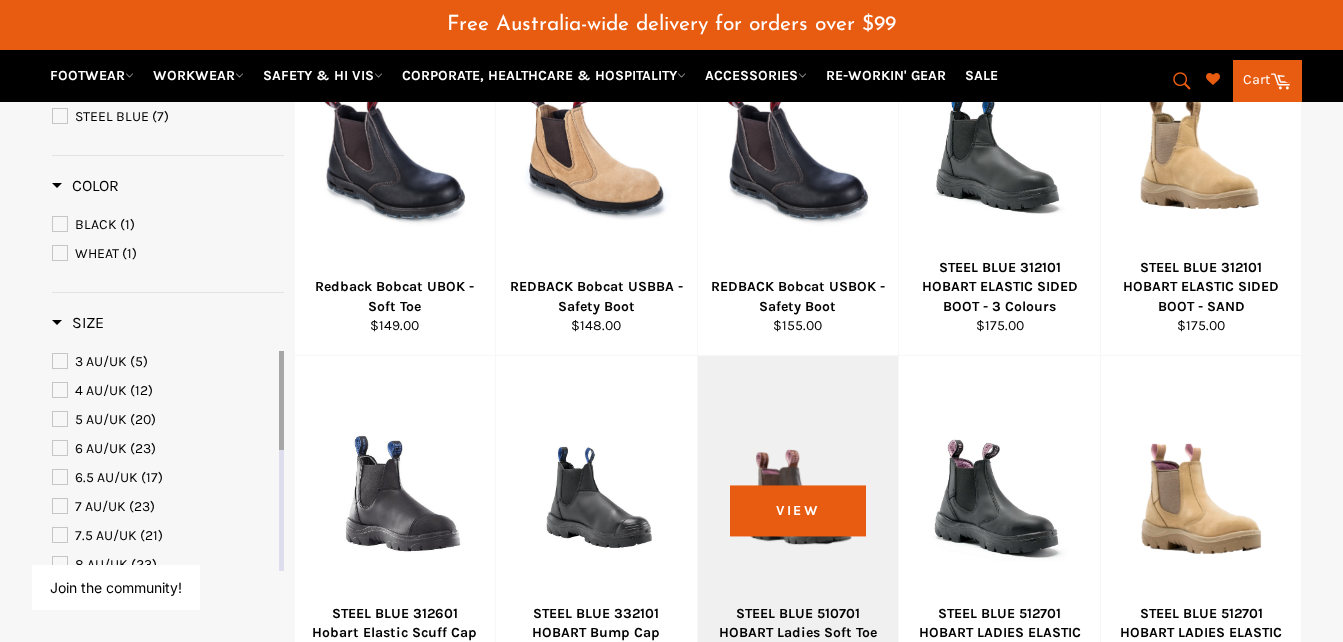 drag, startPoint x: 1348, startPoint y: 335, endPoint x: 859, endPoint y: 429, distance: 497.95282 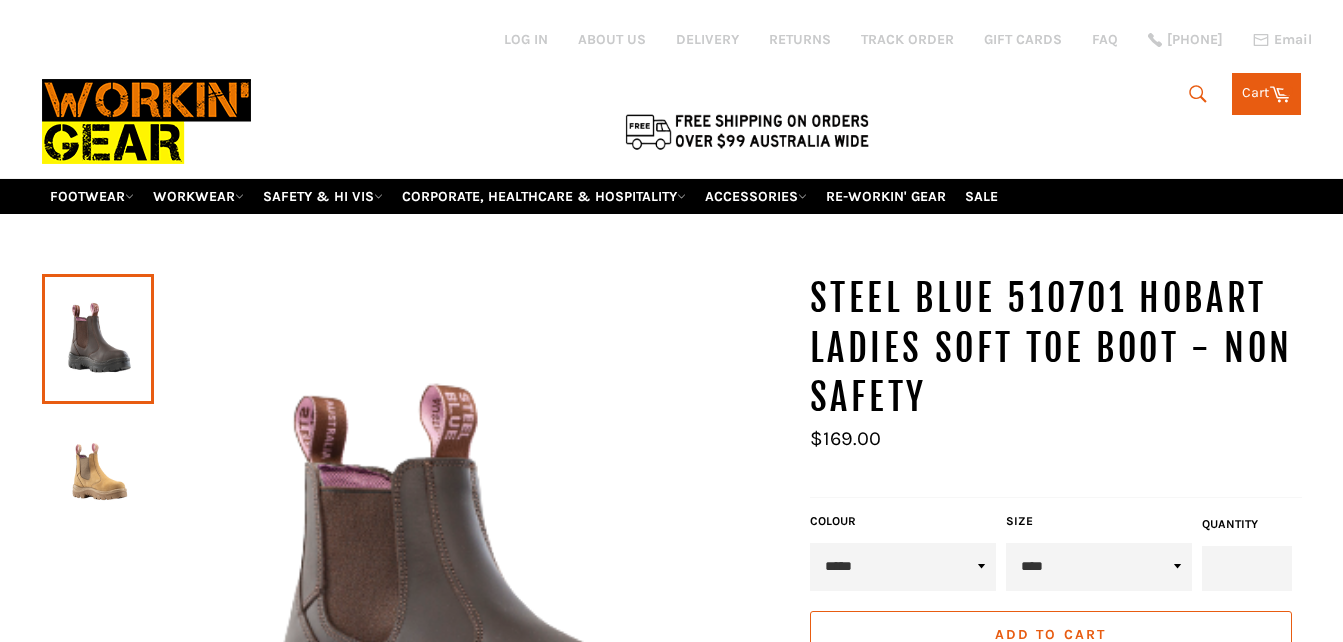 scroll, scrollTop: 0, scrollLeft: 0, axis: both 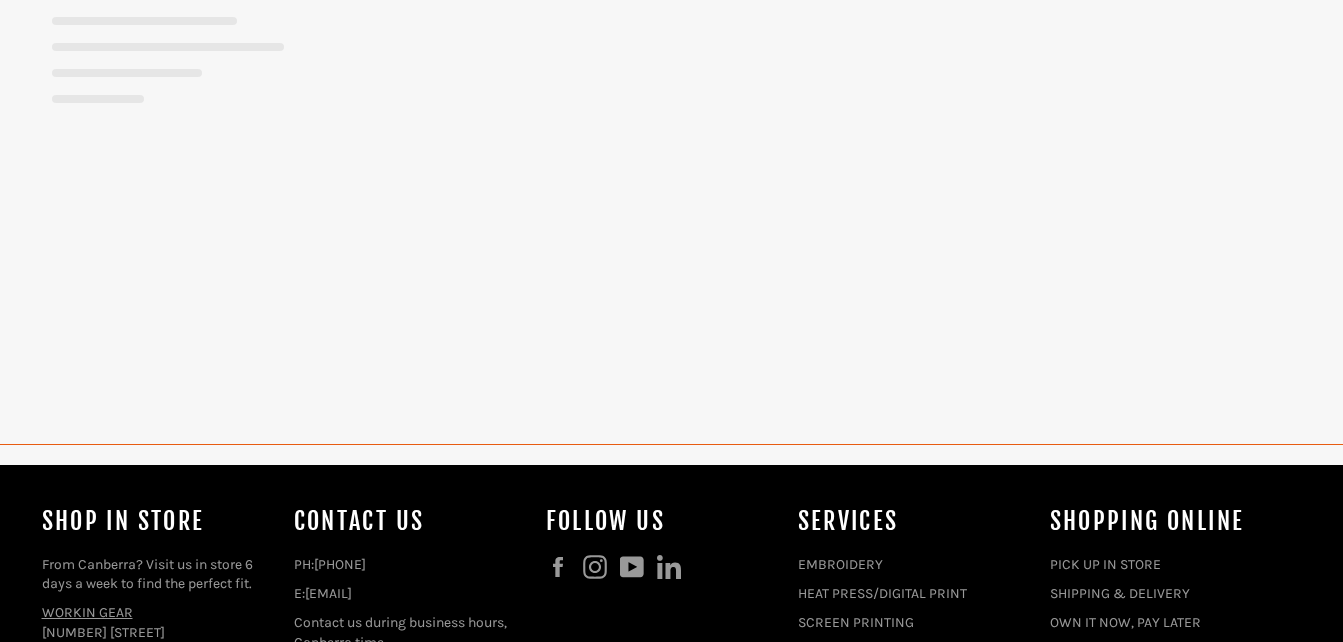 select on "**********" 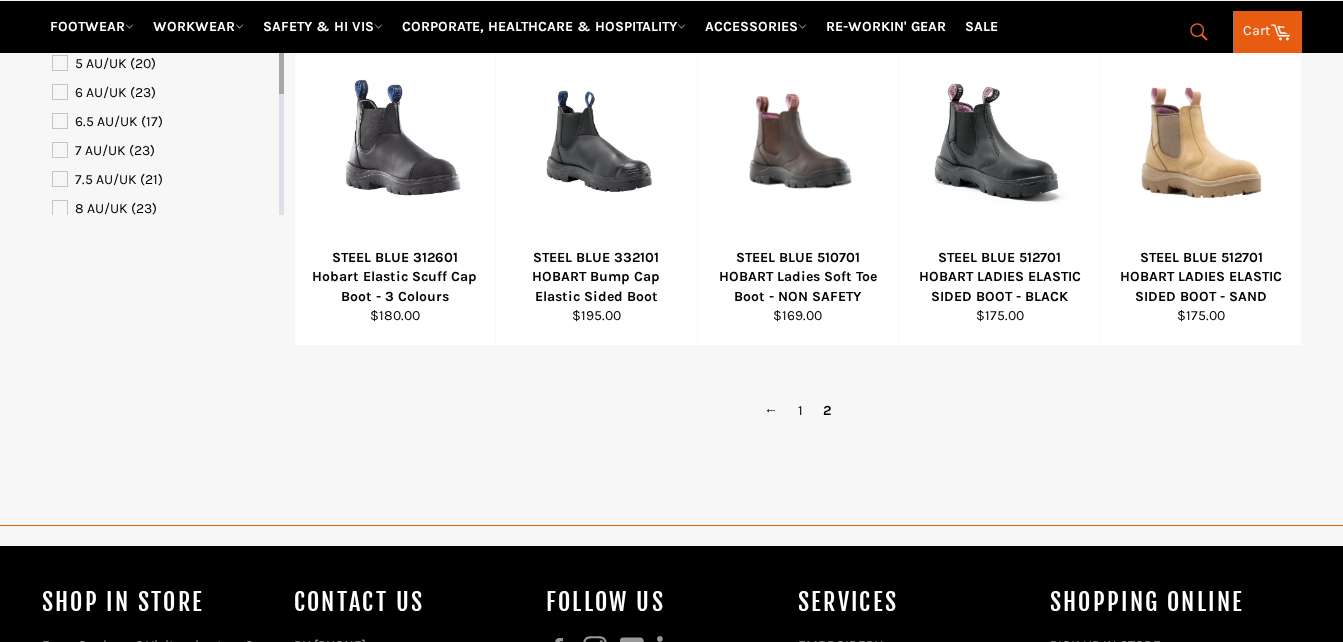 scroll, scrollTop: 0, scrollLeft: 0, axis: both 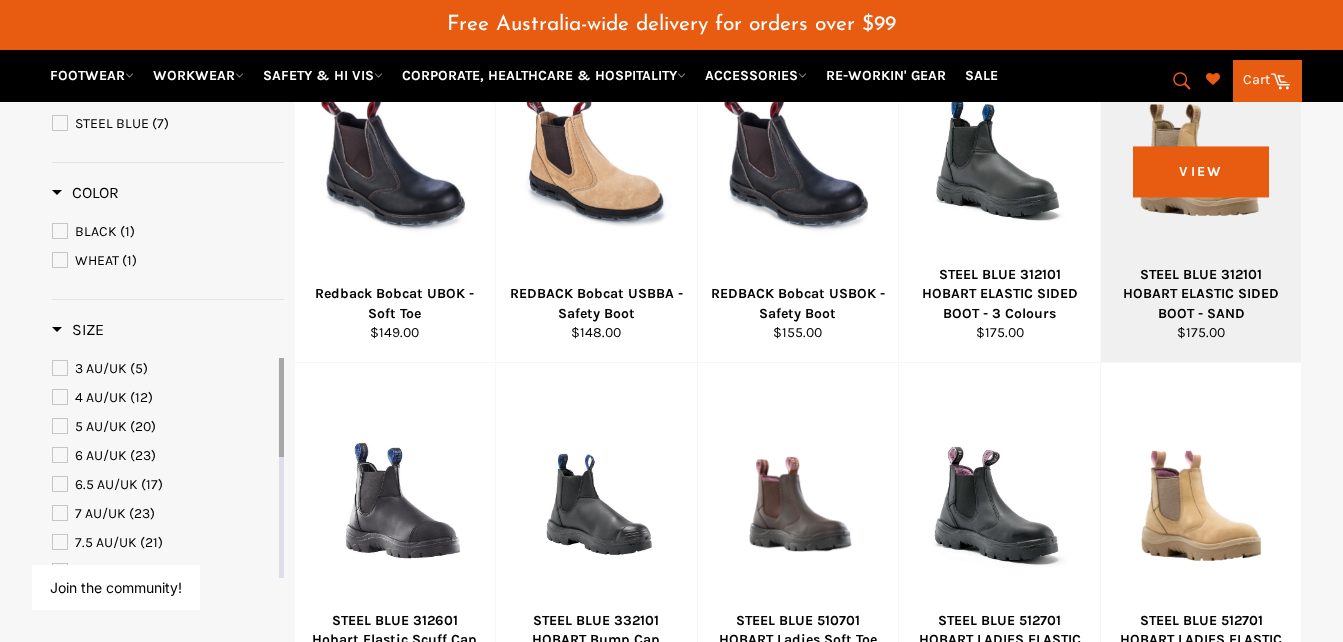 click on "STEEL BLUE 312101 HOBART ELASTIC SIDED BOOT - SAND" at bounding box center [1201, 294] 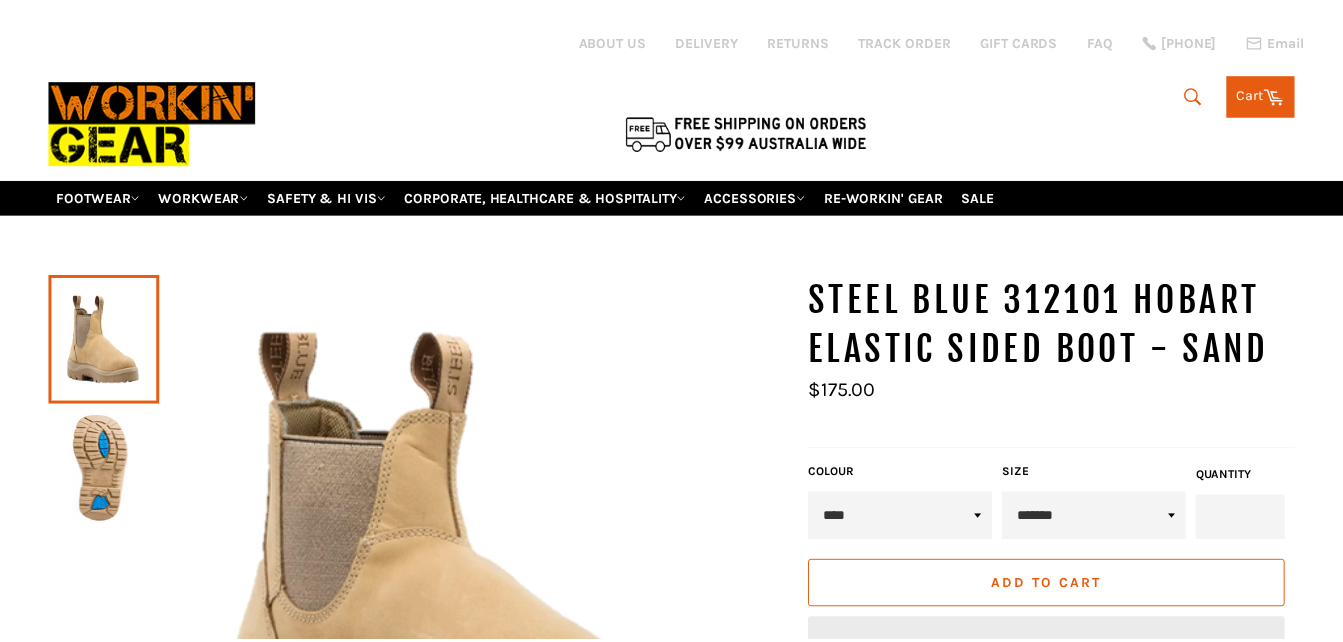 scroll, scrollTop: 0, scrollLeft: 0, axis: both 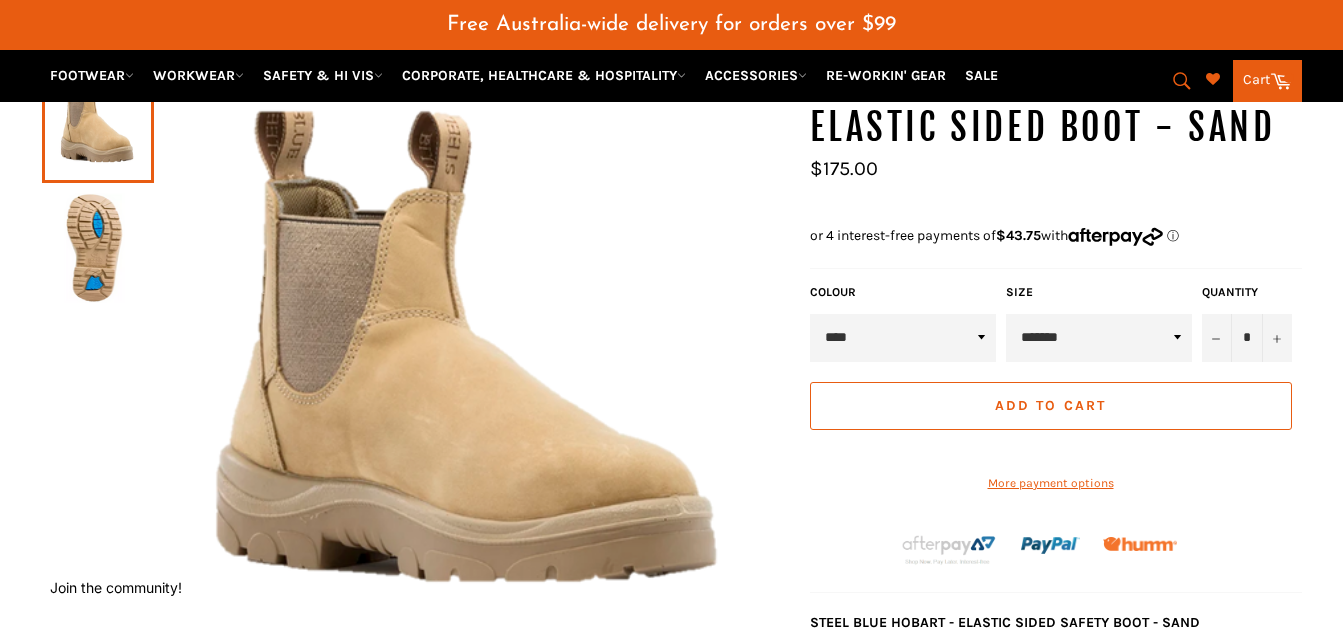 click on "**********" at bounding box center (1099, 338) 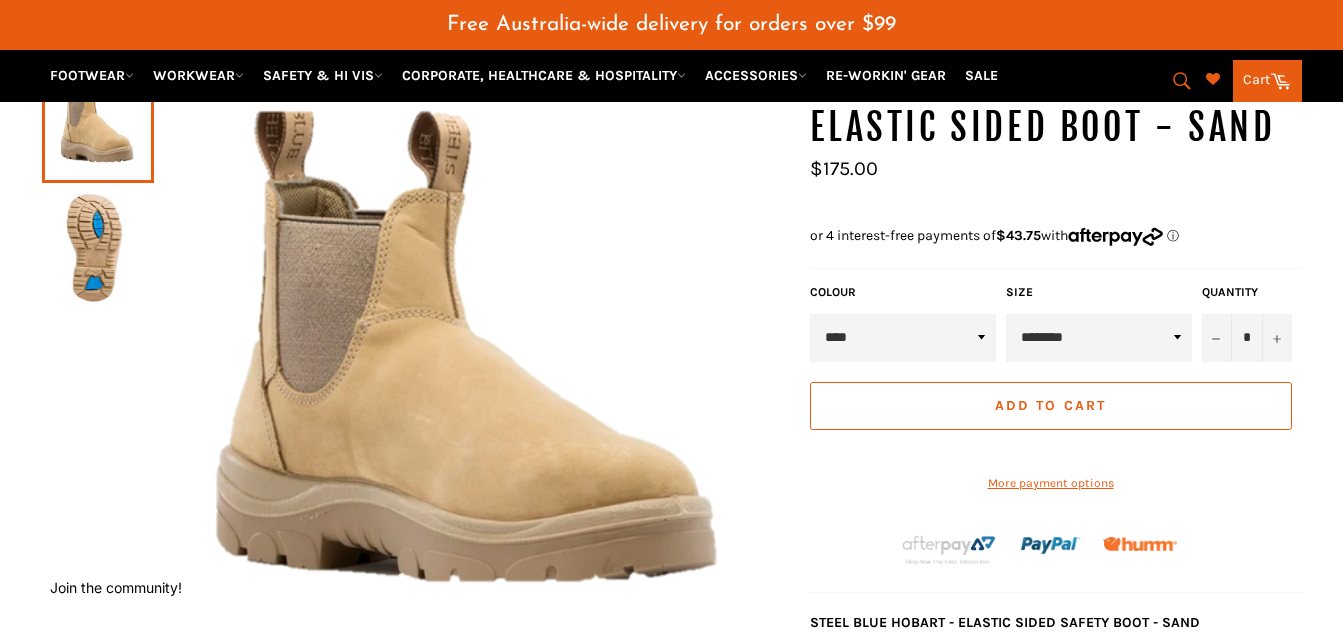 click on "**********" at bounding box center (1099, 338) 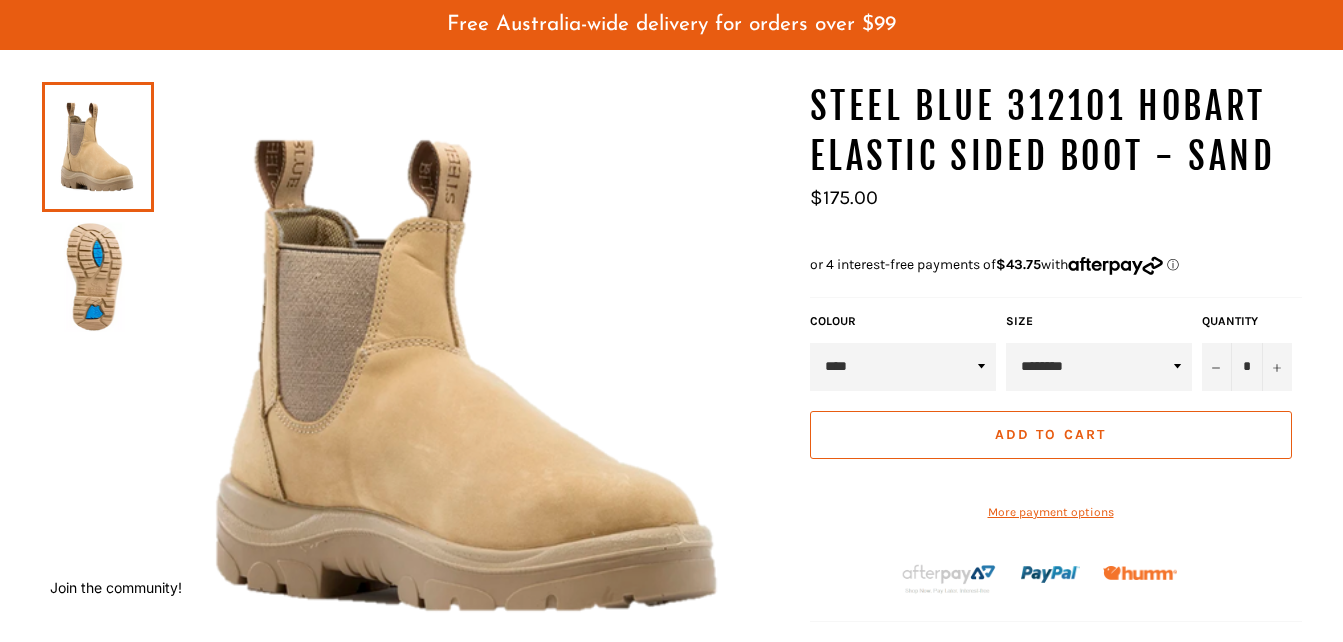 scroll, scrollTop: 265, scrollLeft: 0, axis: vertical 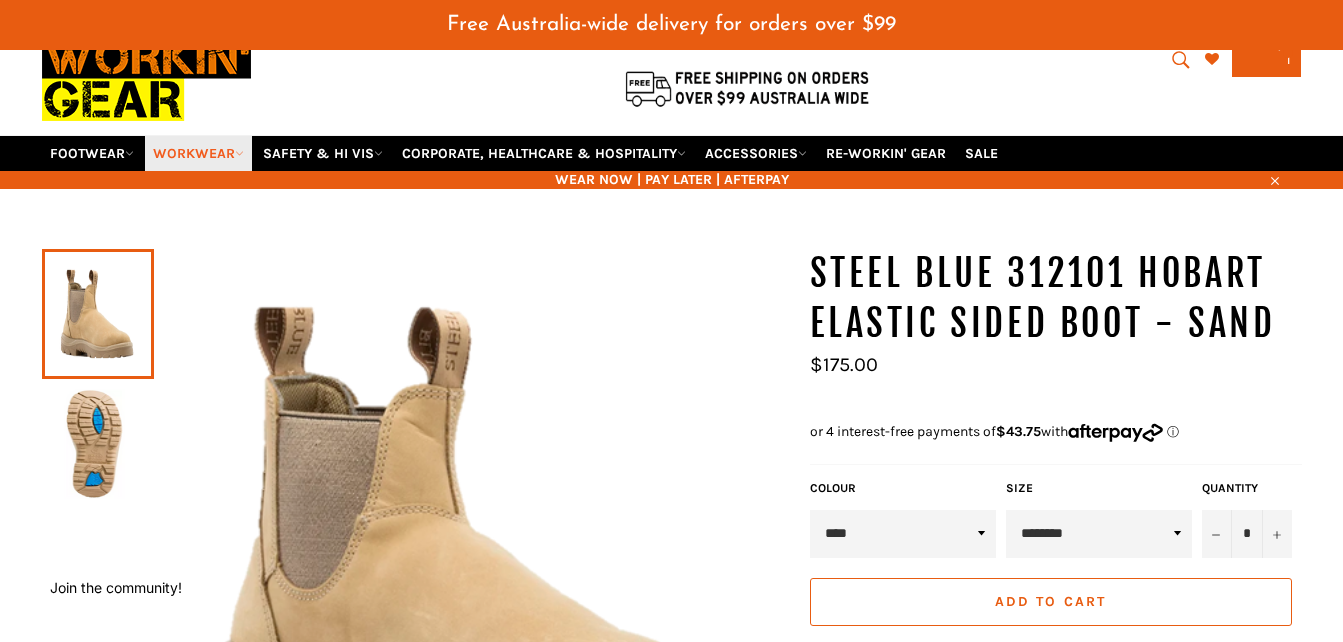 click on "WORKWEAR" at bounding box center [198, 153] 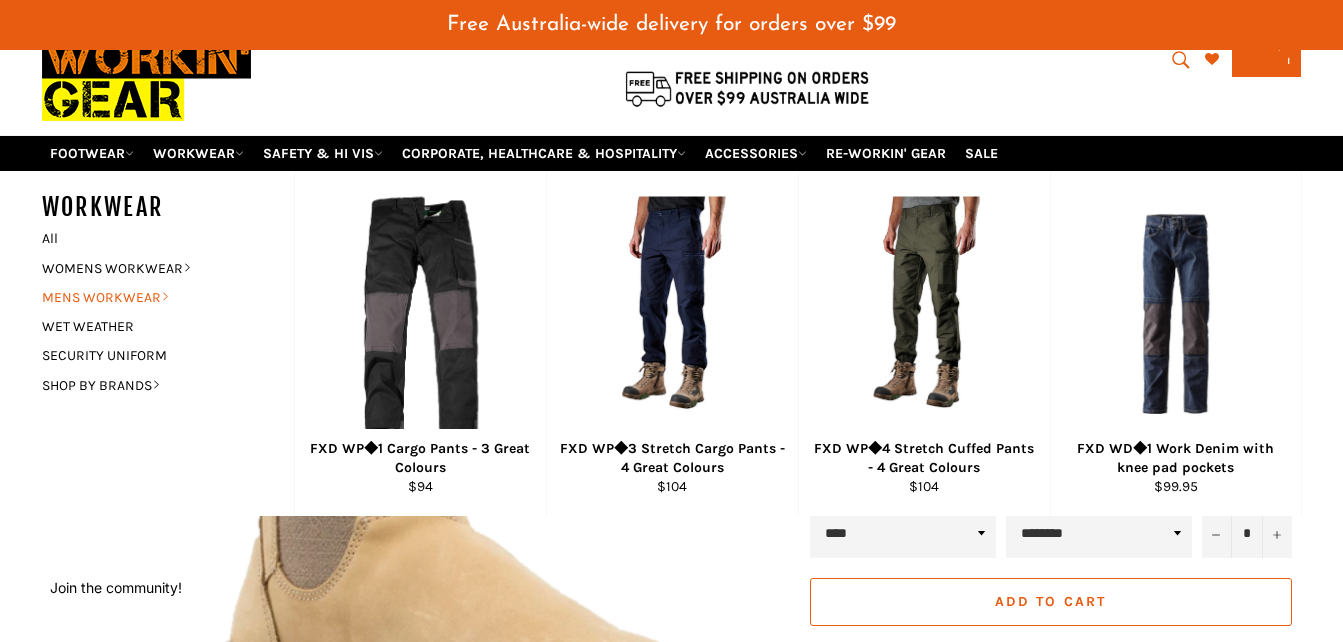 click on "MENS WORKWEAR" at bounding box center (153, 297) 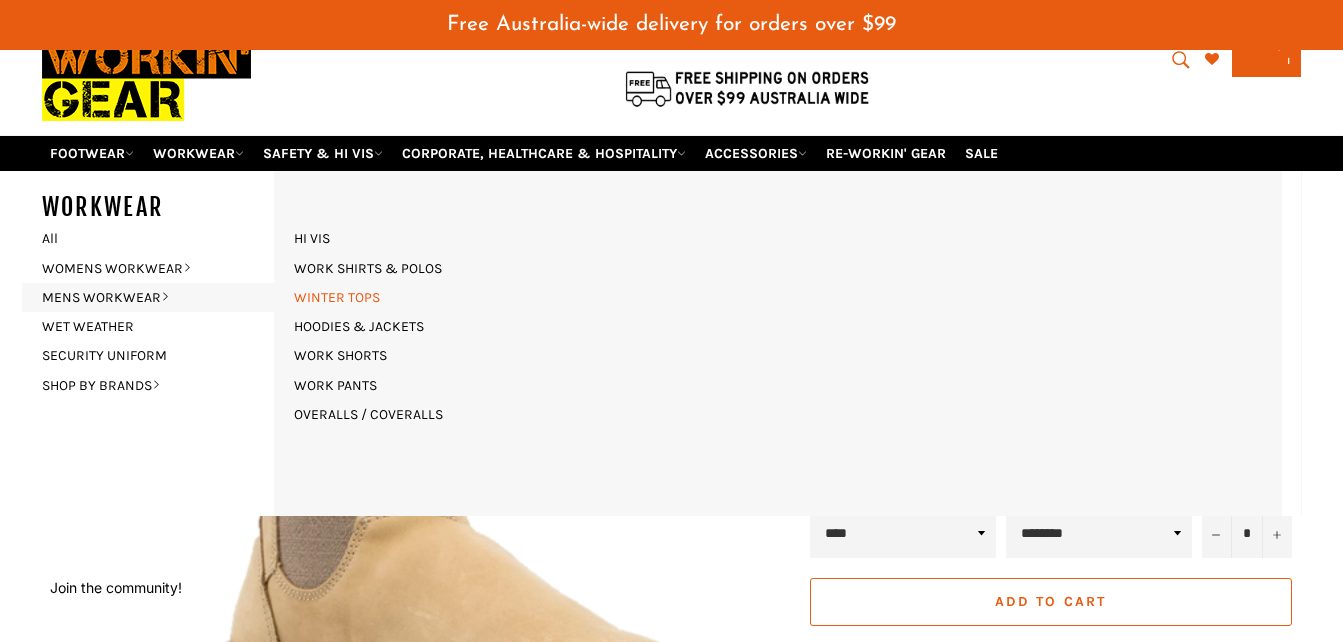 click on "WINTER TOPS" at bounding box center (337, 297) 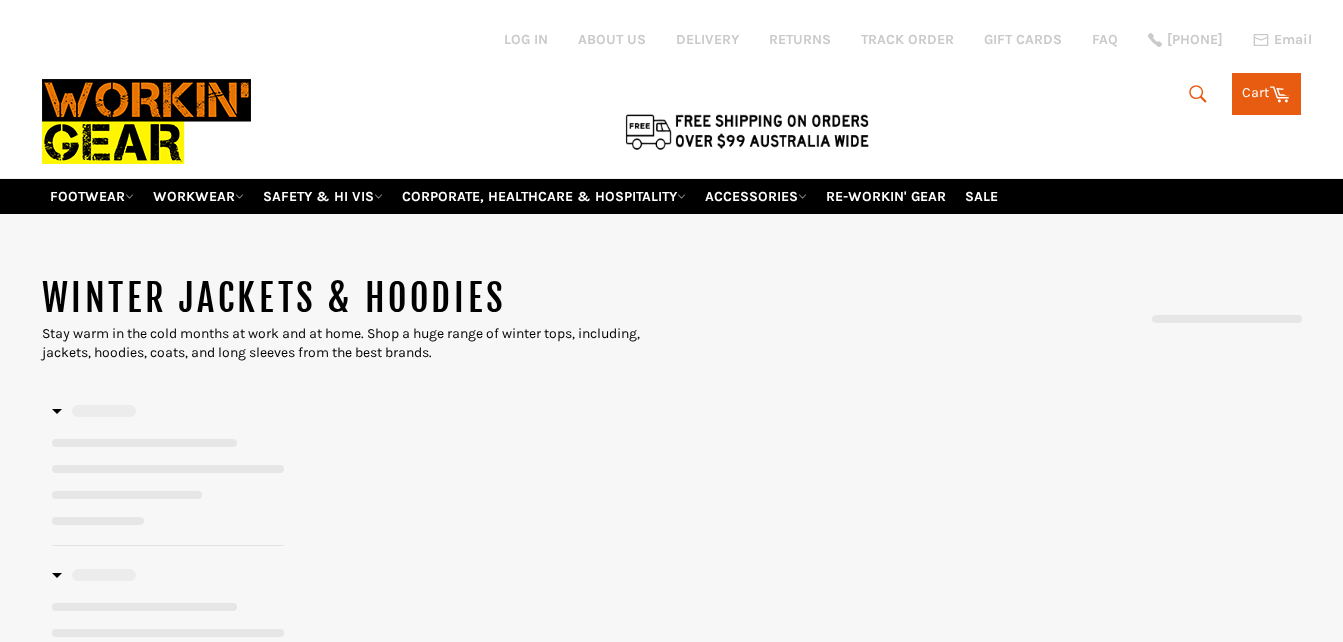 scroll, scrollTop: 0, scrollLeft: 0, axis: both 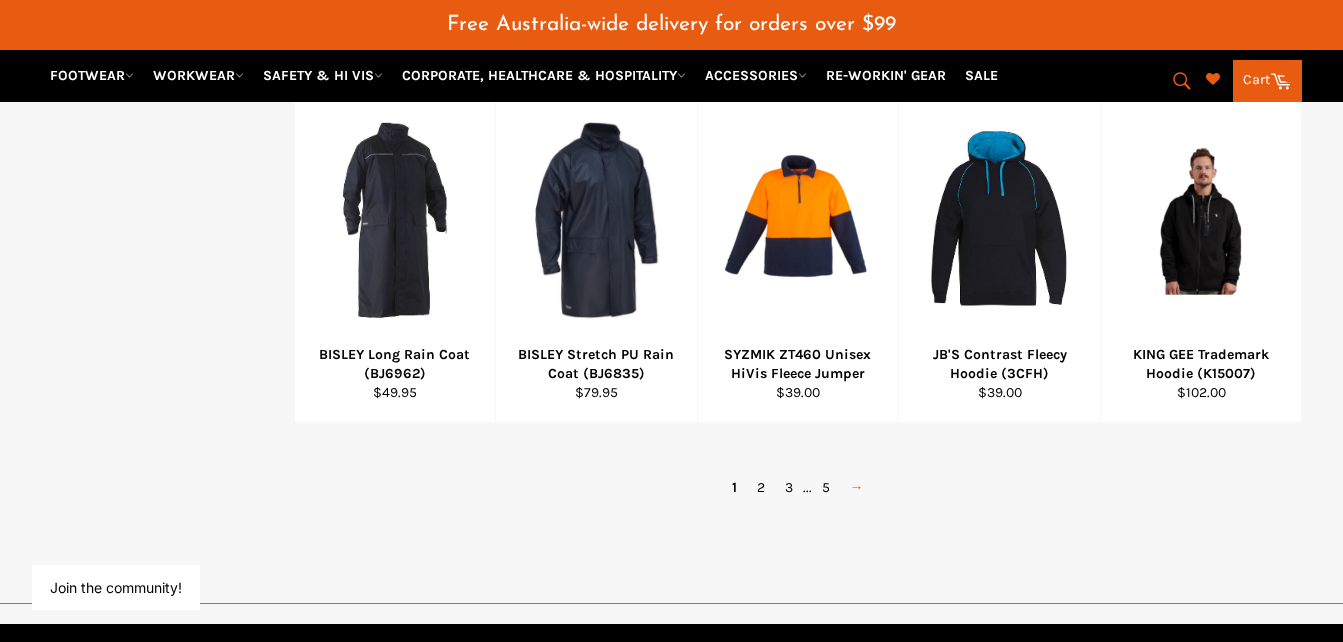 click on "→" at bounding box center (857, 487) 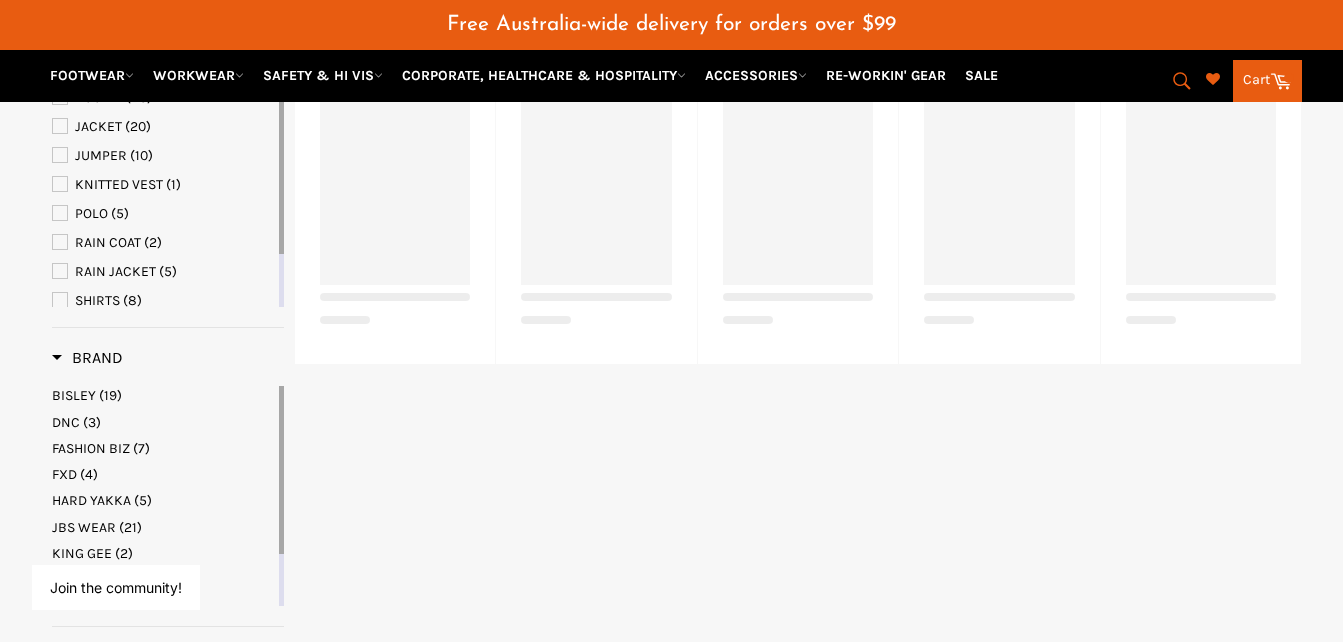 scroll, scrollTop: 419, scrollLeft: 0, axis: vertical 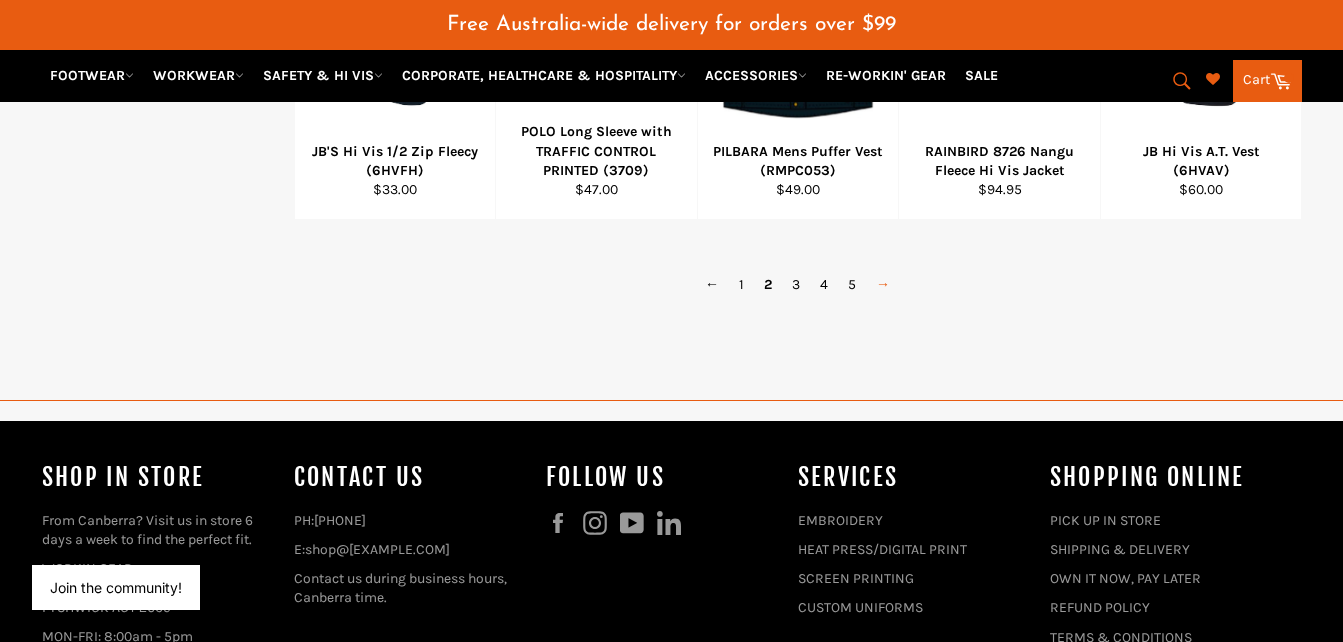 click on "→" at bounding box center (883, 284) 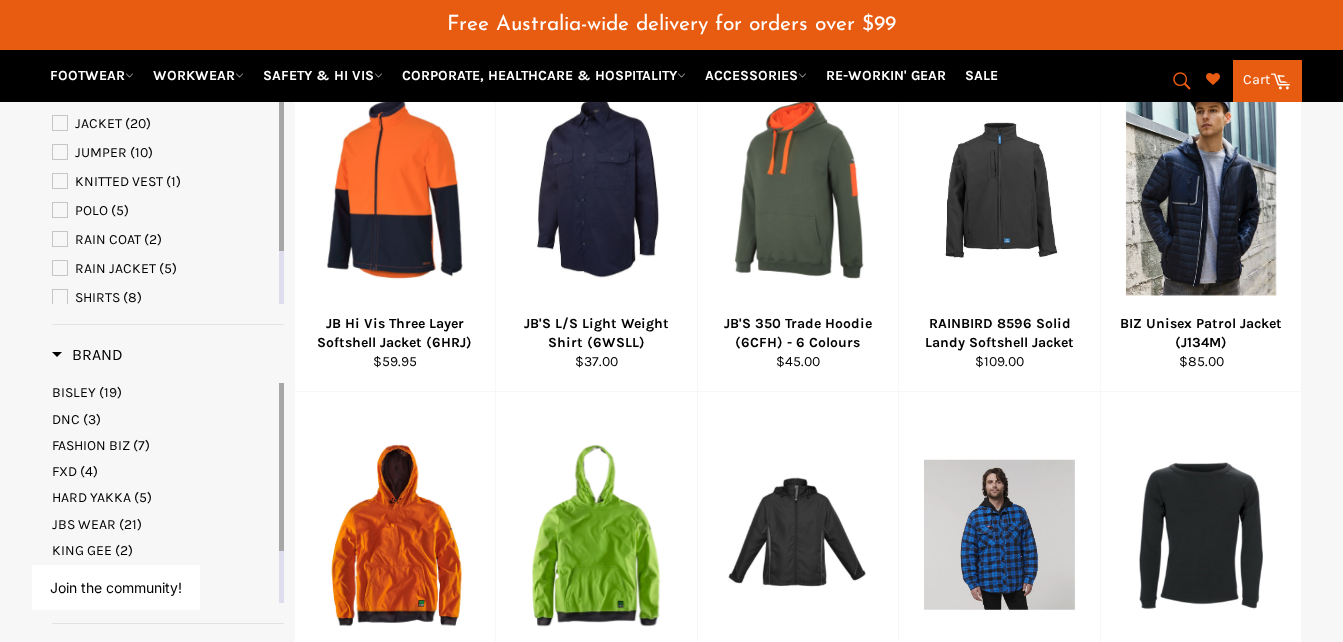 scroll, scrollTop: 419, scrollLeft: 0, axis: vertical 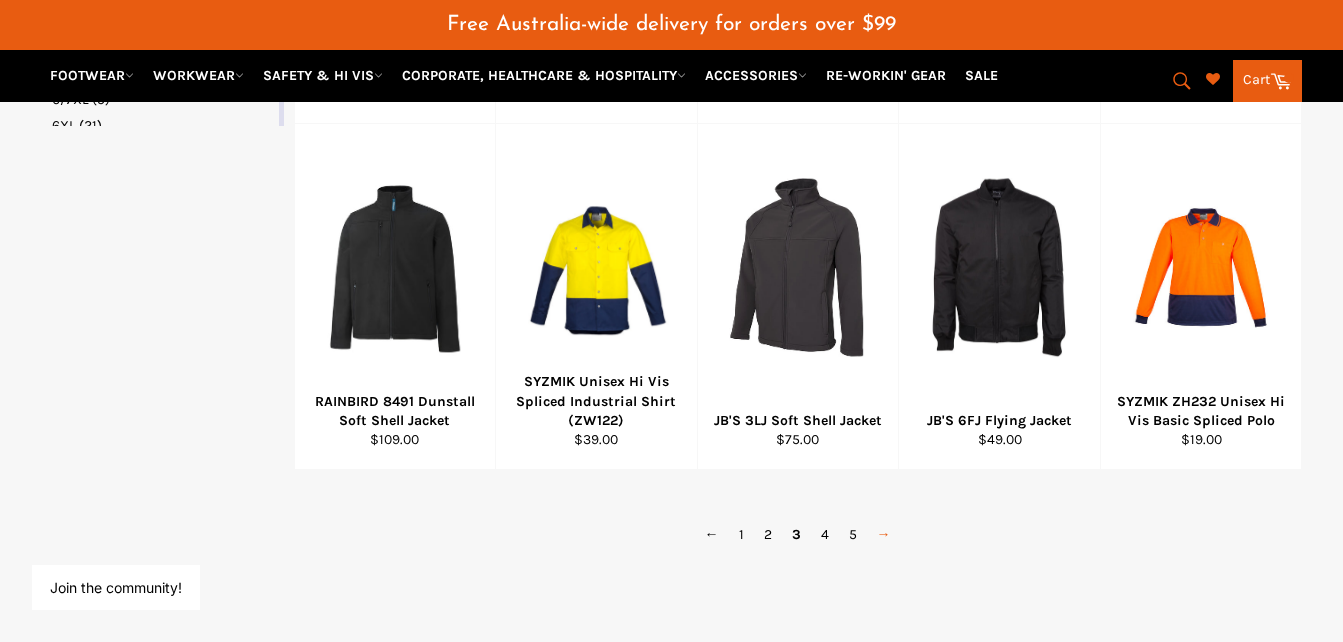 click on "→" at bounding box center [884, 534] 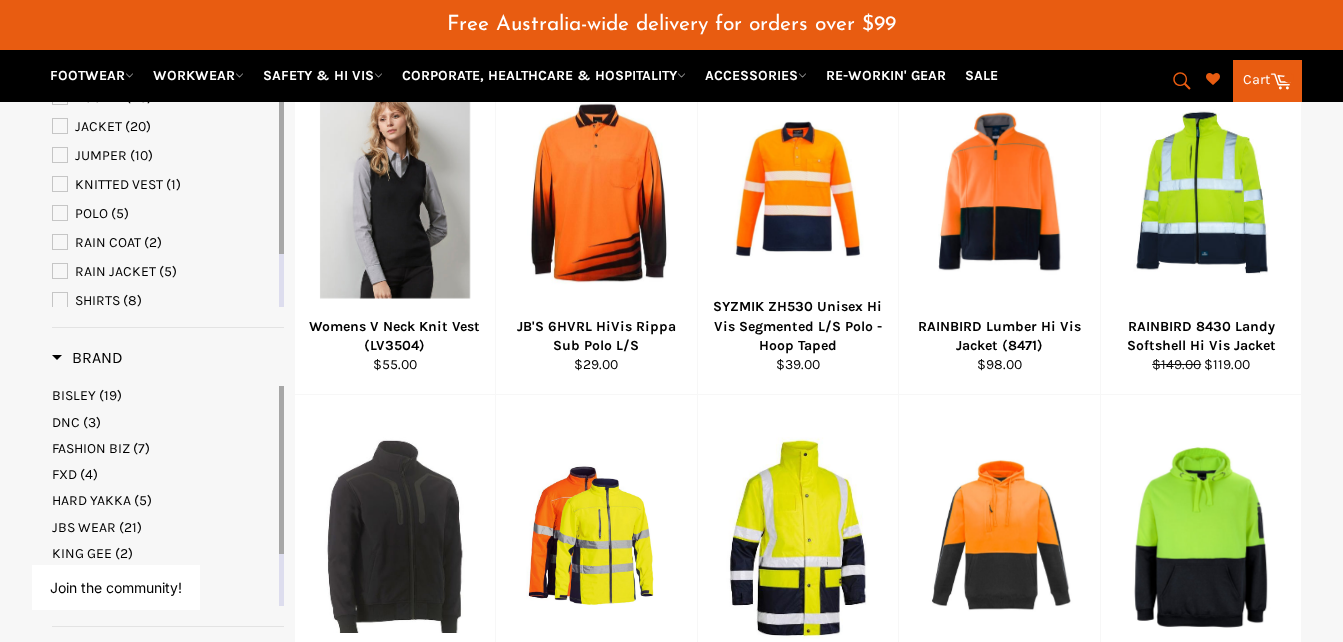 scroll, scrollTop: 419, scrollLeft: 0, axis: vertical 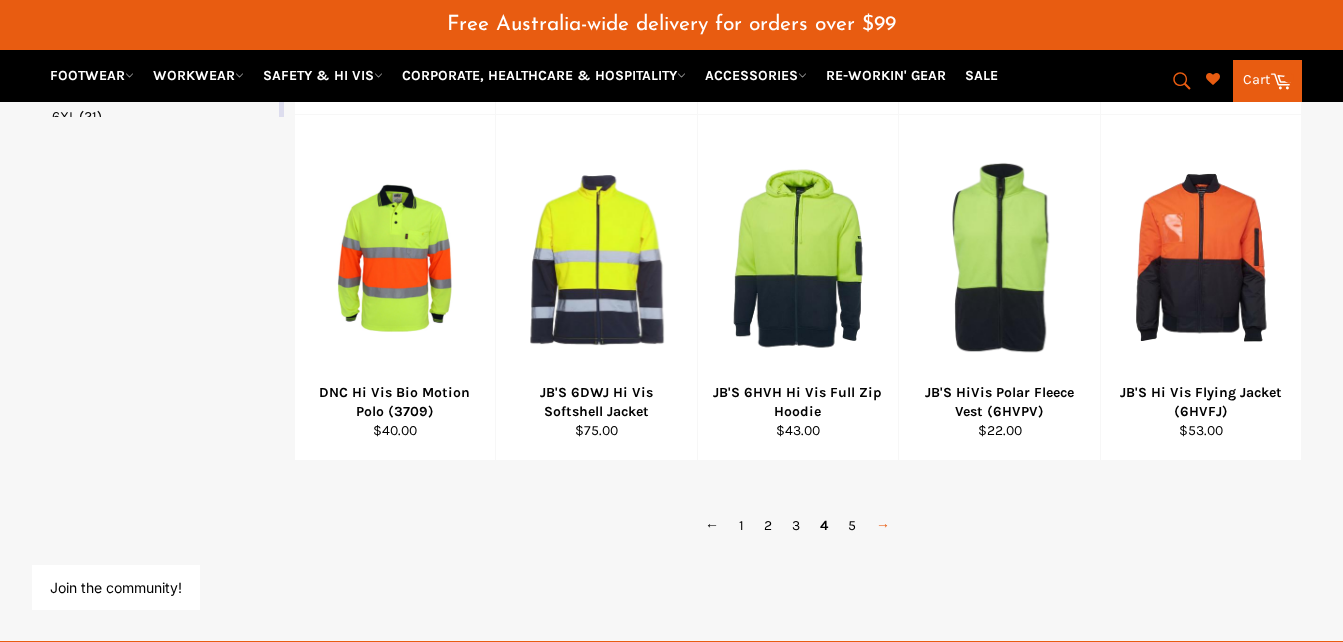 click on "→" at bounding box center [883, 525] 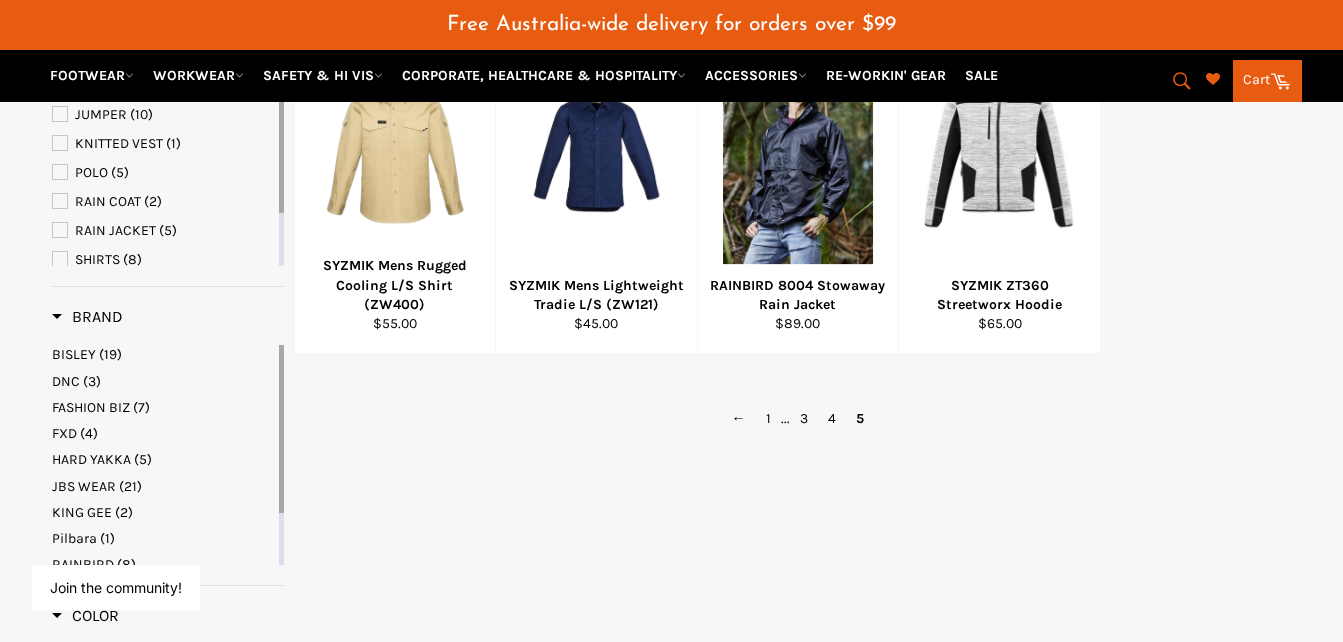 scroll, scrollTop: 419, scrollLeft: 0, axis: vertical 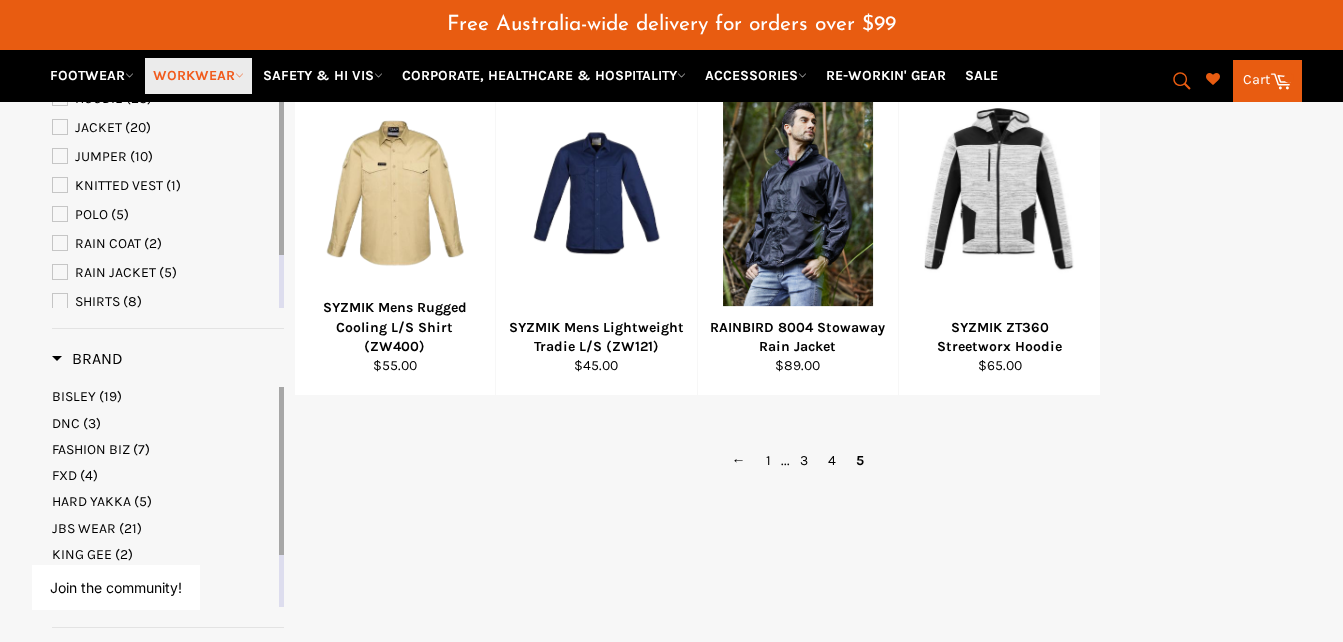 click on "WORKWEAR" at bounding box center [198, 75] 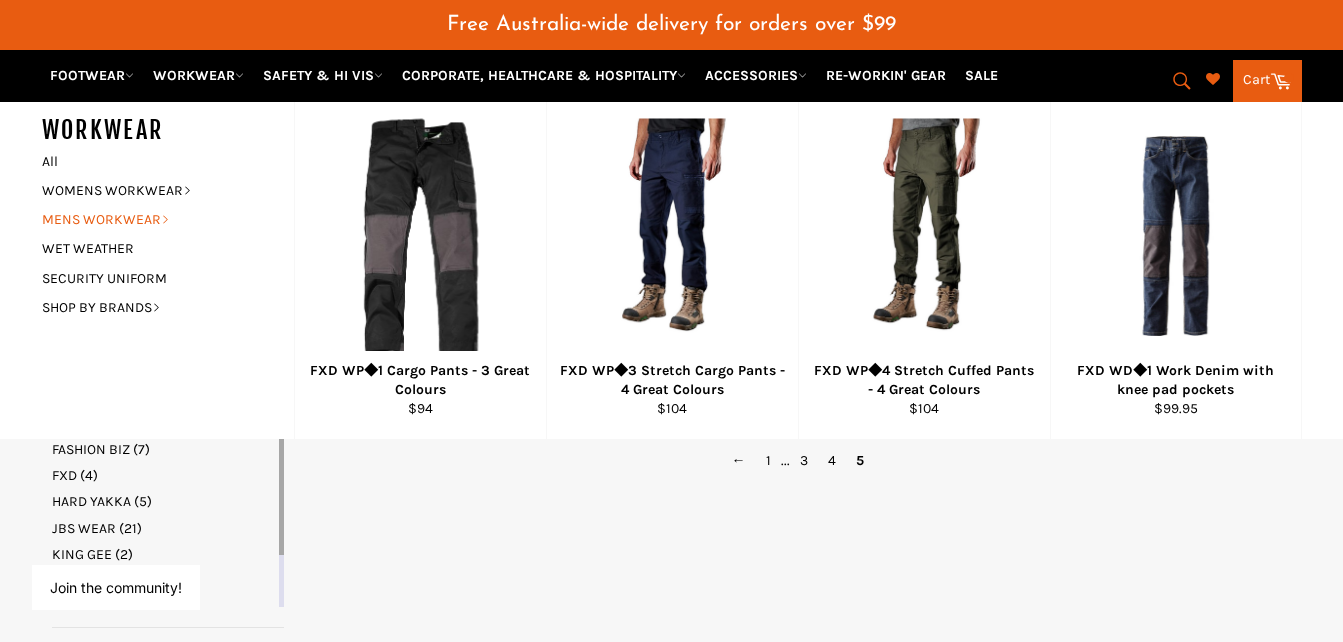 click on "MENS WORKWEAR" at bounding box center [153, 219] 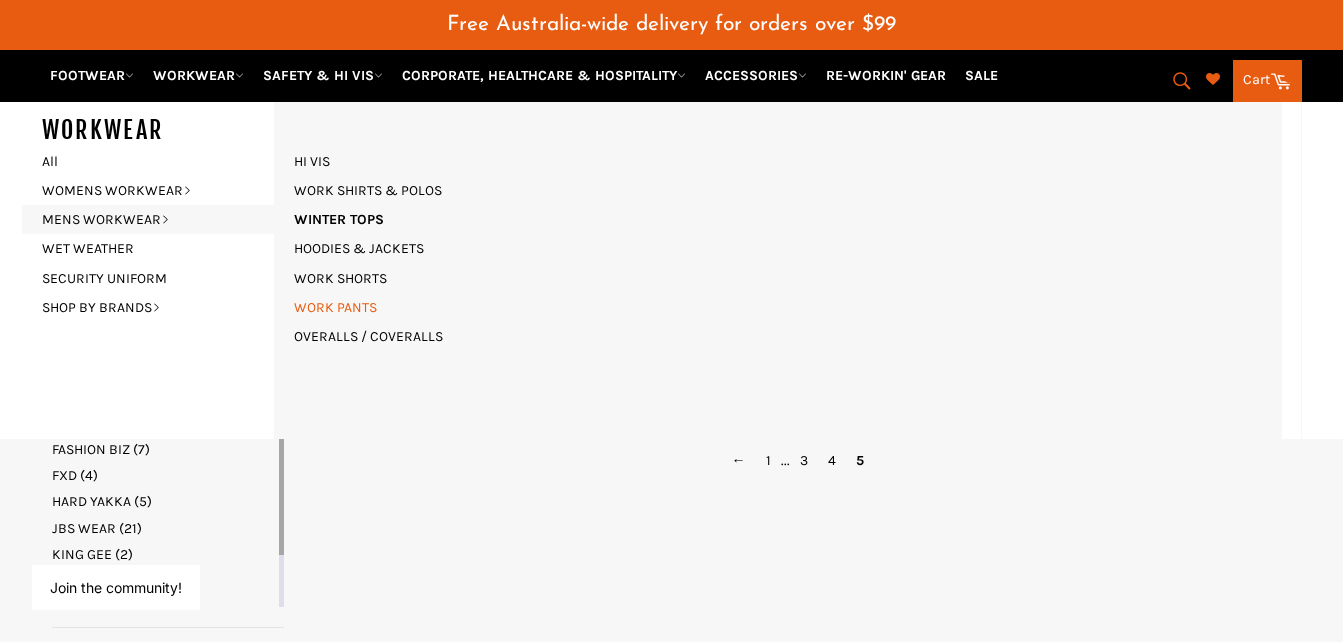 click on "WORK PANTS" at bounding box center (335, 307) 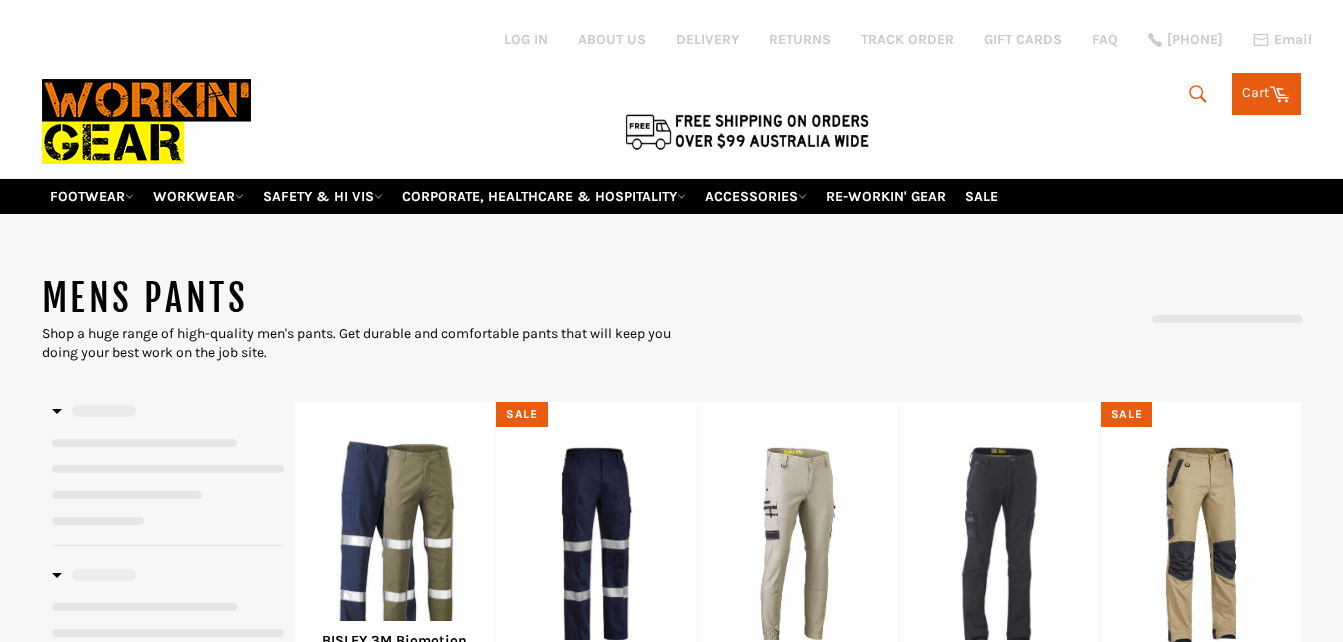 scroll, scrollTop: 0, scrollLeft: 0, axis: both 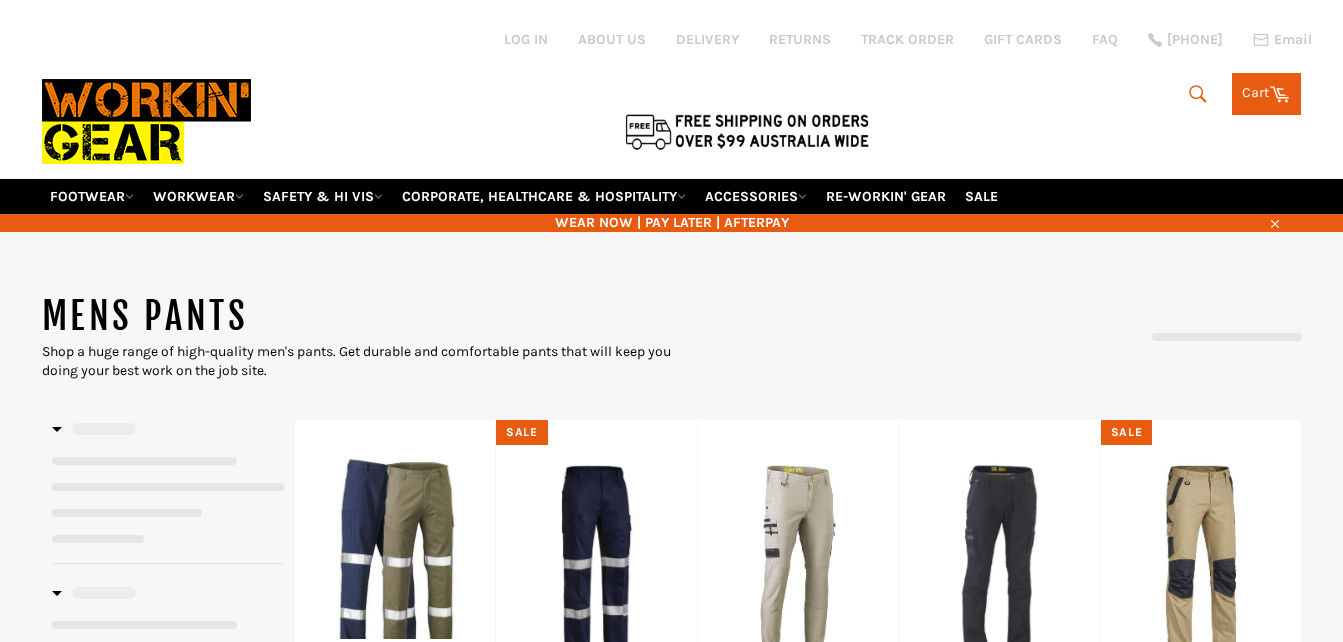select on "**********" 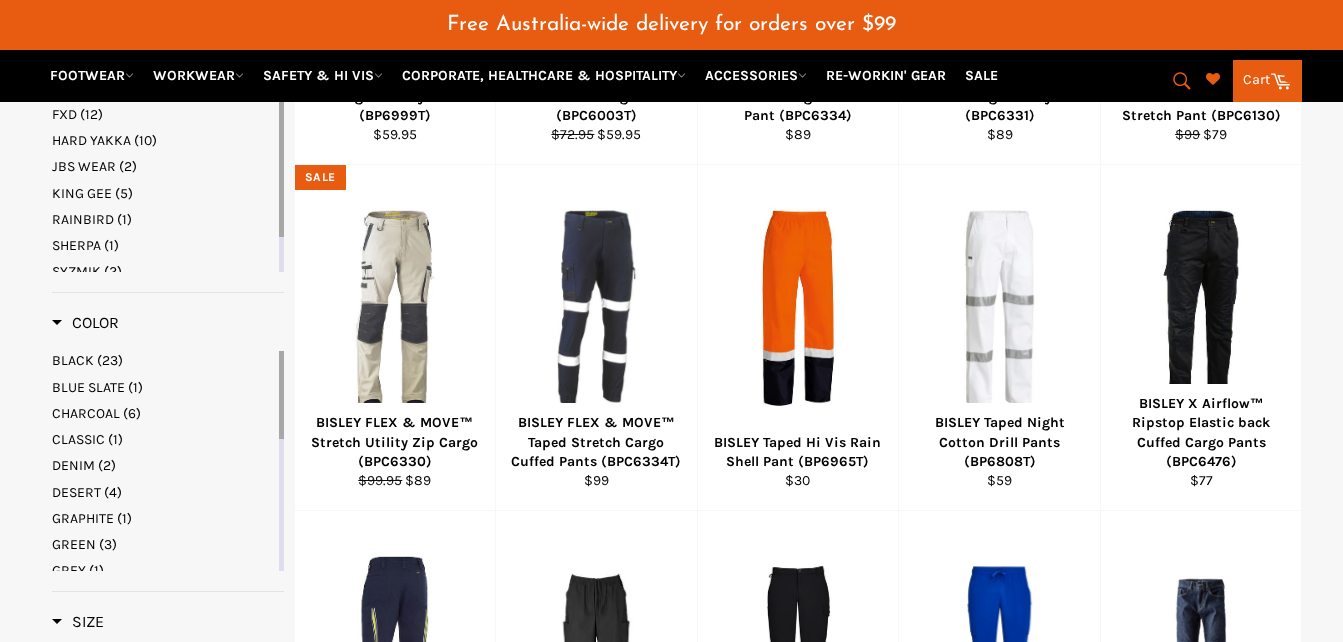 scroll, scrollTop: 742, scrollLeft: 0, axis: vertical 